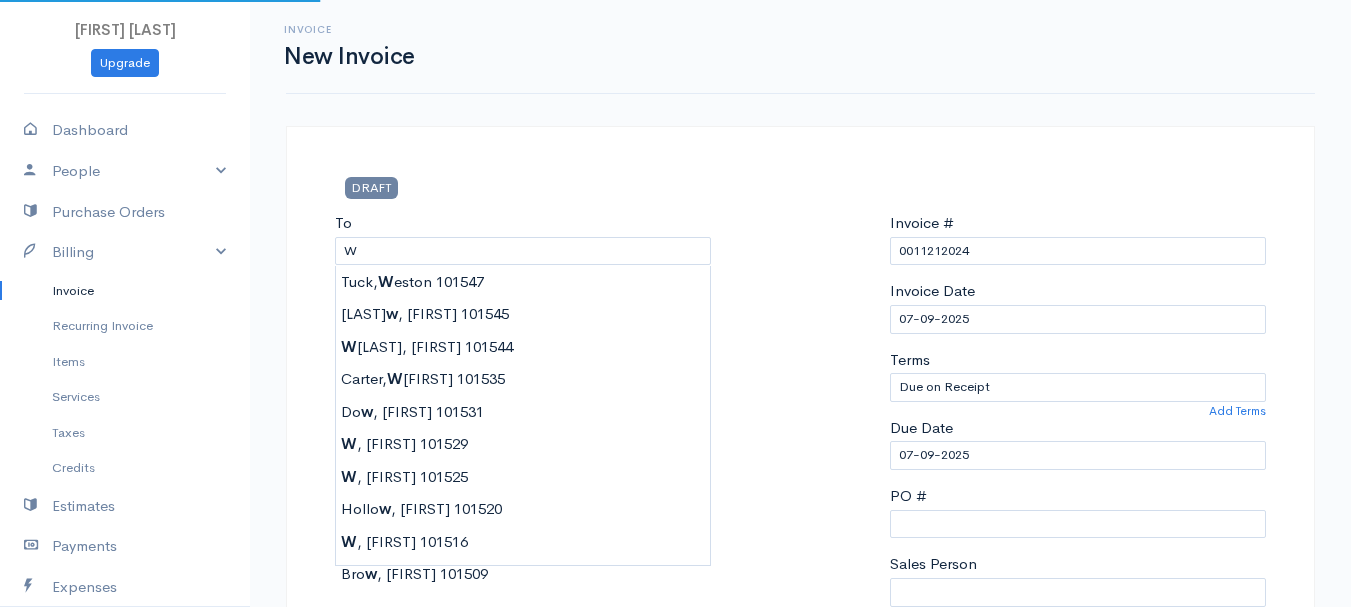 click on "W" at bounding box center (523, 251) 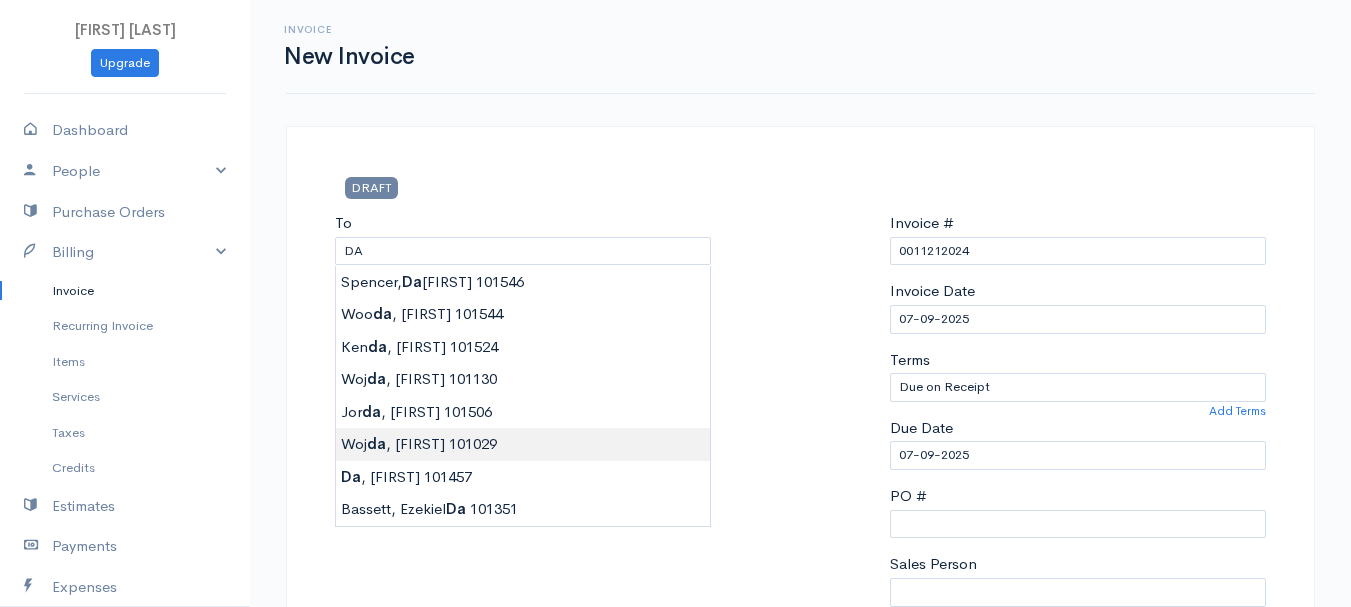 type on ", [FIRST]    101029" 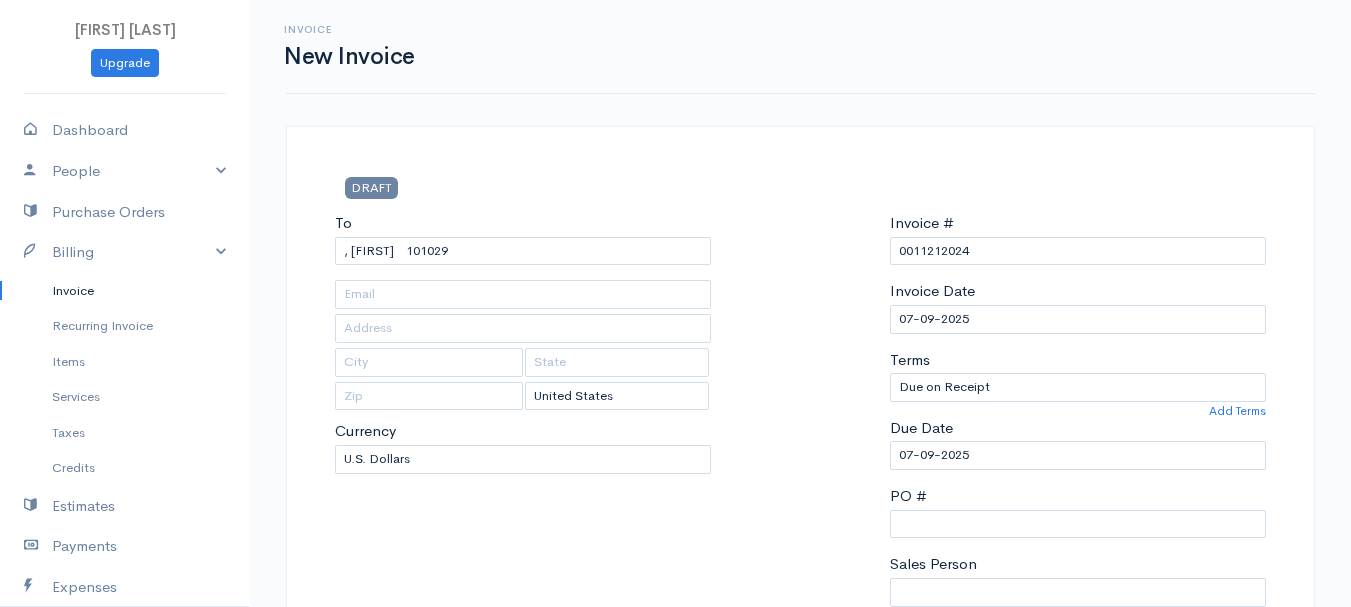 click on "[FIRST] [LAST]
Upgrade
Dashboard
People
Clients
Vendors
Staff Users
Purchase Orders
Billing
Invoice
Recurring Invoice
Items
Services
Taxes
Credits
Estimates
Payments
Expenses
Track Time
Projects
Reports
Settings
My Organizations
Logout
Help
@CloudBooksApp 2022
Invoice
New Invoice
DRAFT To [LAST], [FIRST]    101029 [Choose Country] United States Canada United Kingdom Afghanistan Albania Algeria American Samoa Andorra Angola" at bounding box center [675, 864] 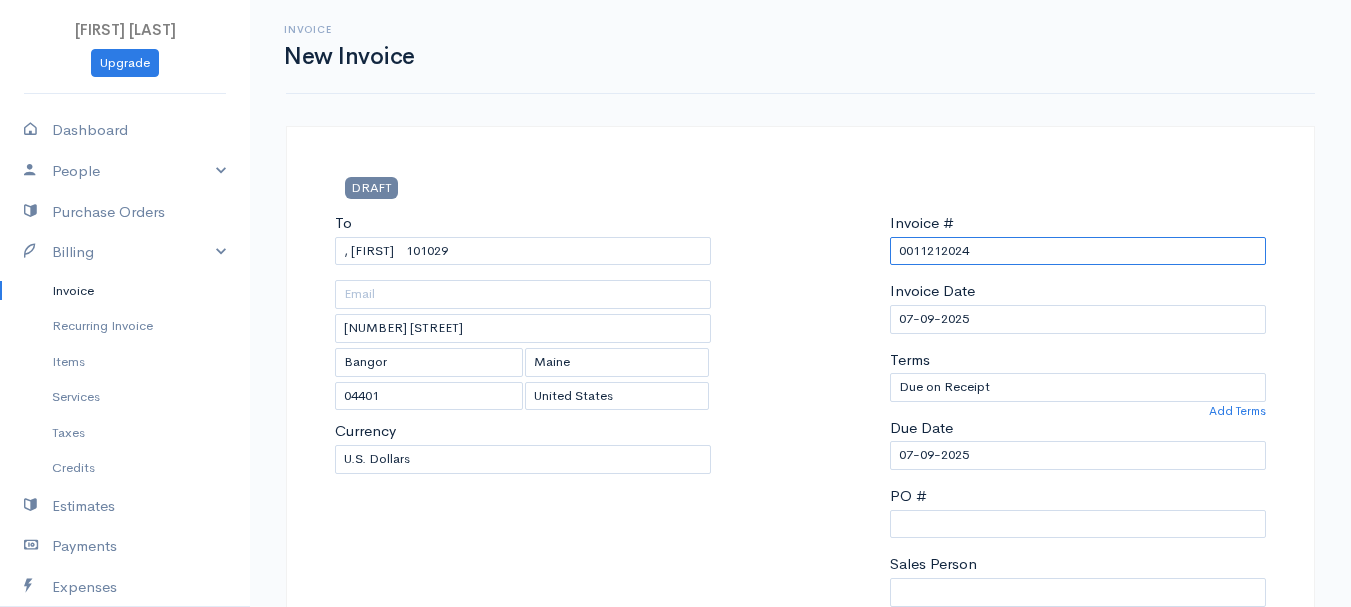 click on "0011212024" at bounding box center (1078, 251) 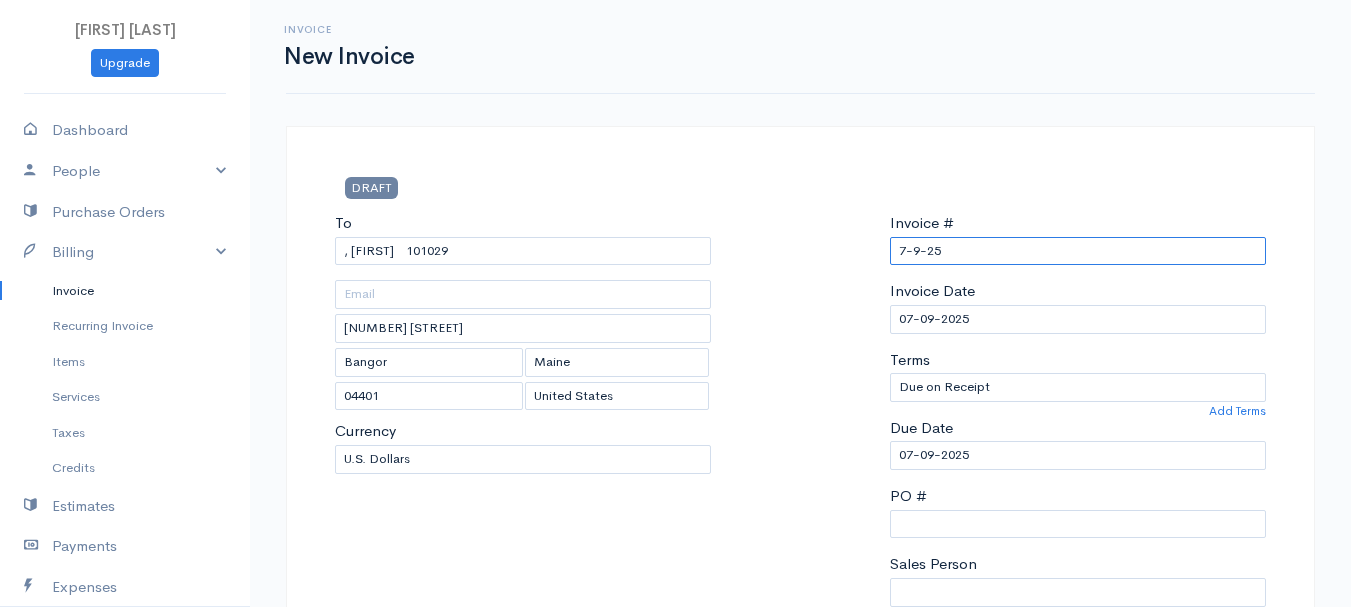 scroll, scrollTop: 300, scrollLeft: 0, axis: vertical 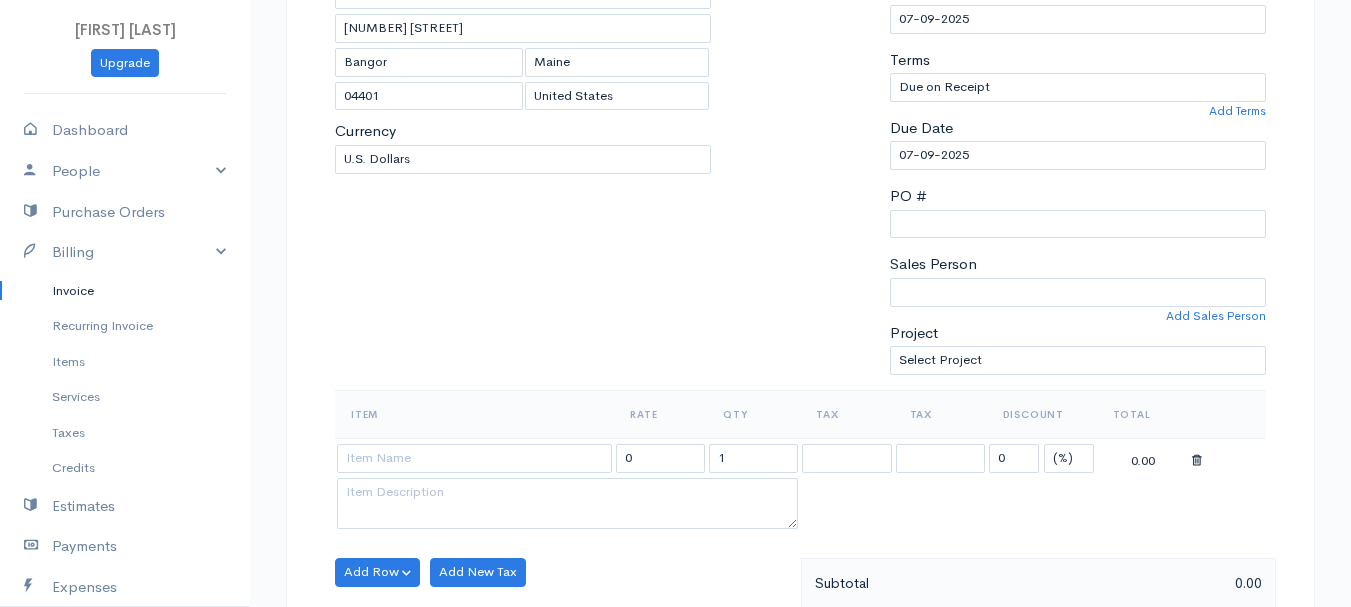 type on "7-9-25" 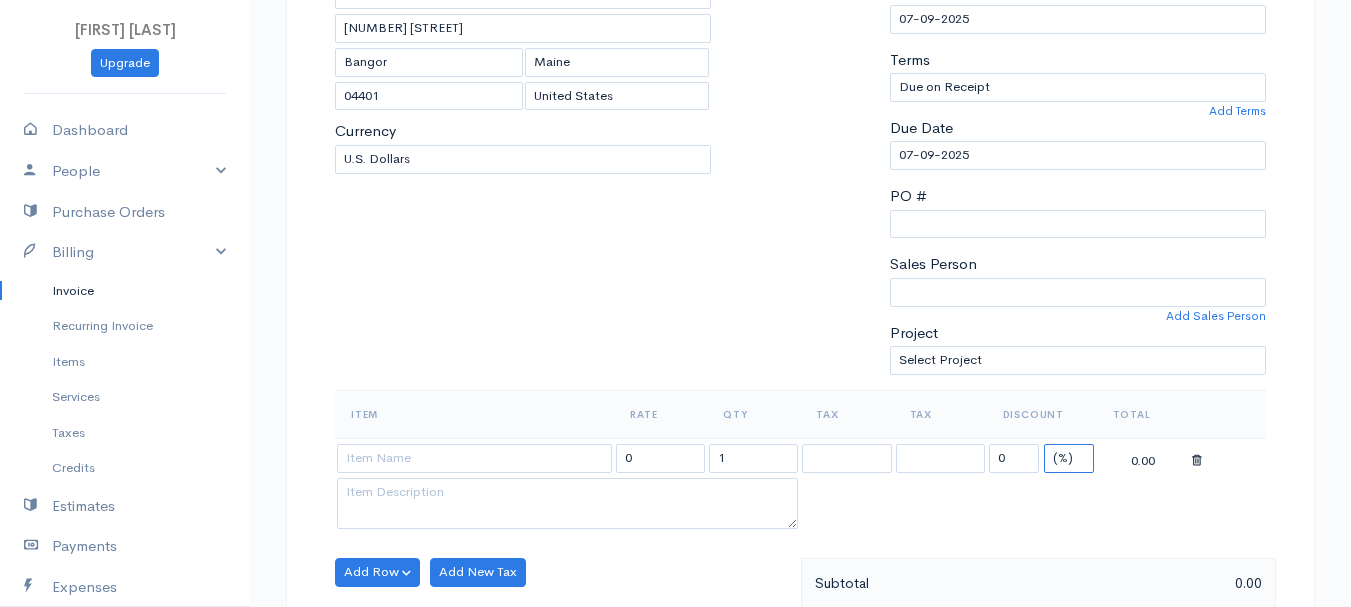 click on "(%) Flat" at bounding box center [1069, 458] 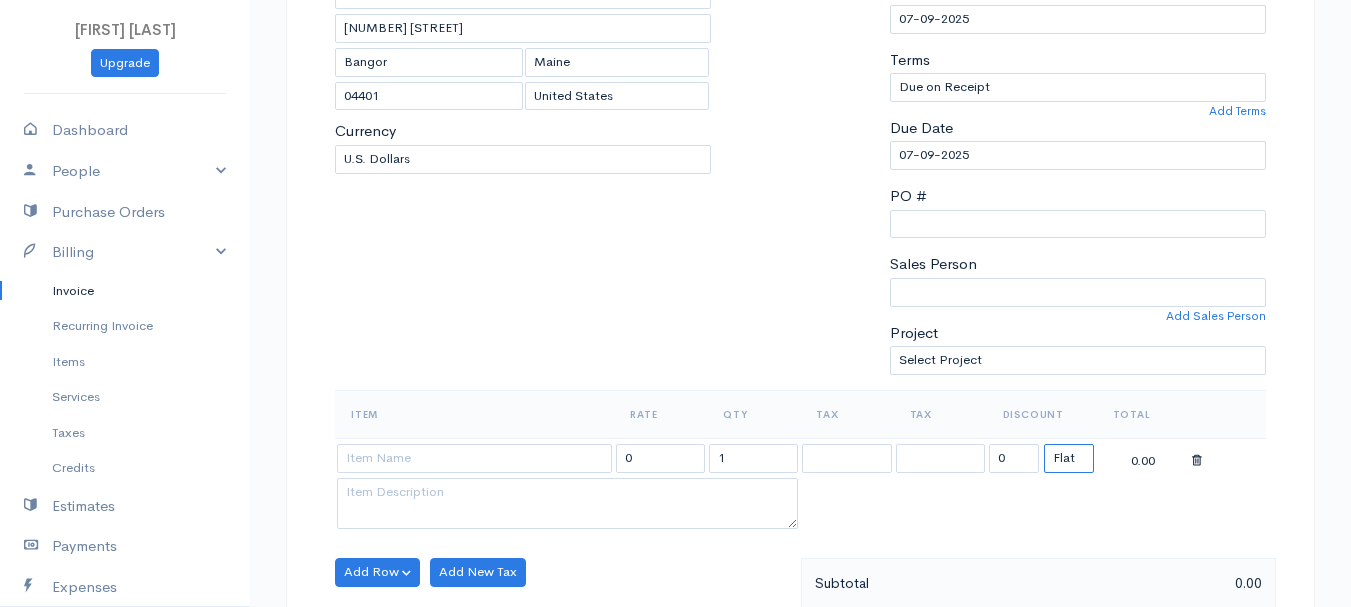 click on "(%) Flat" at bounding box center [1069, 458] 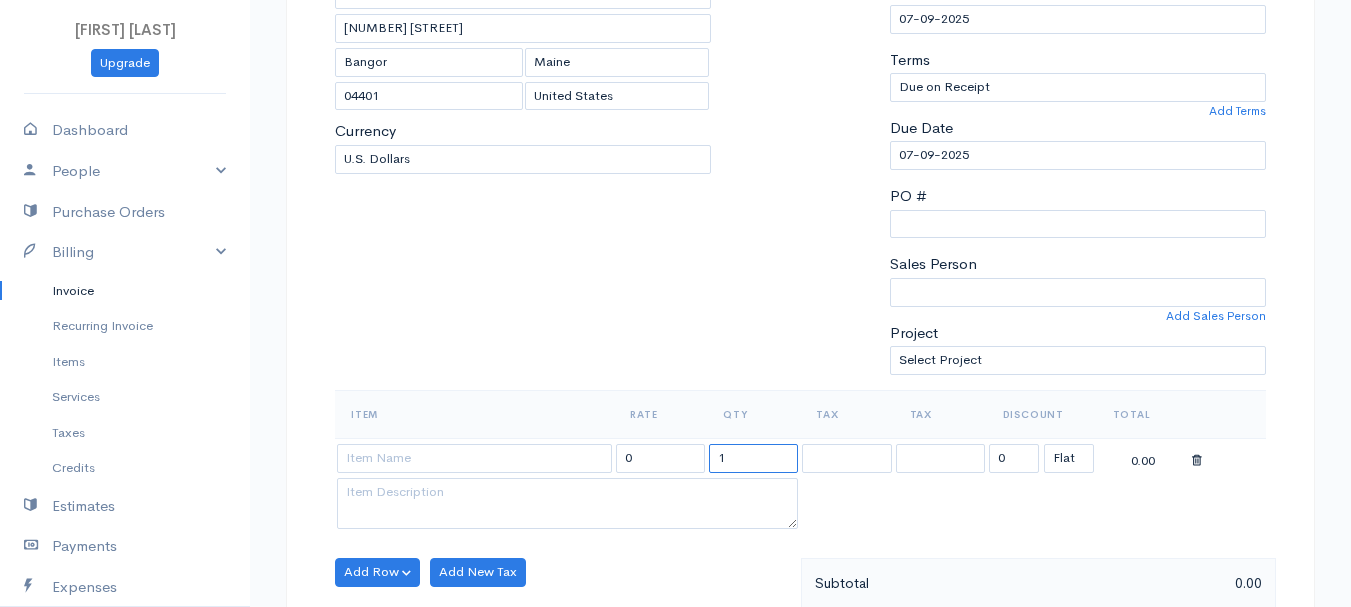 click on "1" at bounding box center [753, 458] 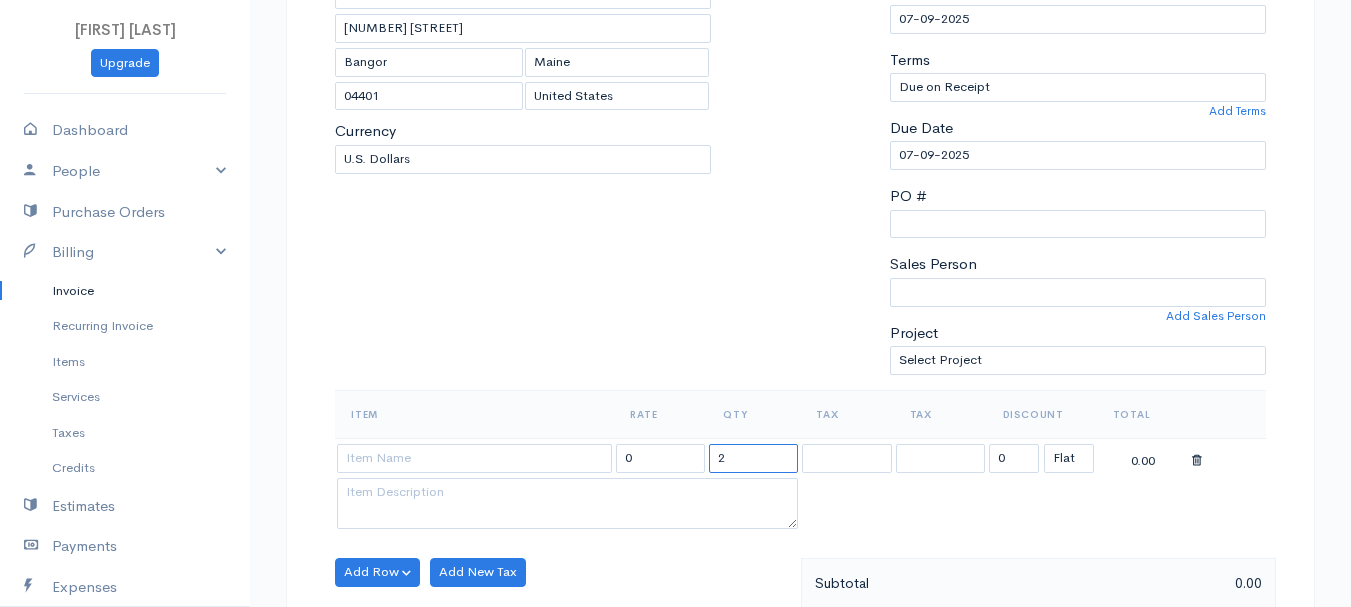 type on "2" 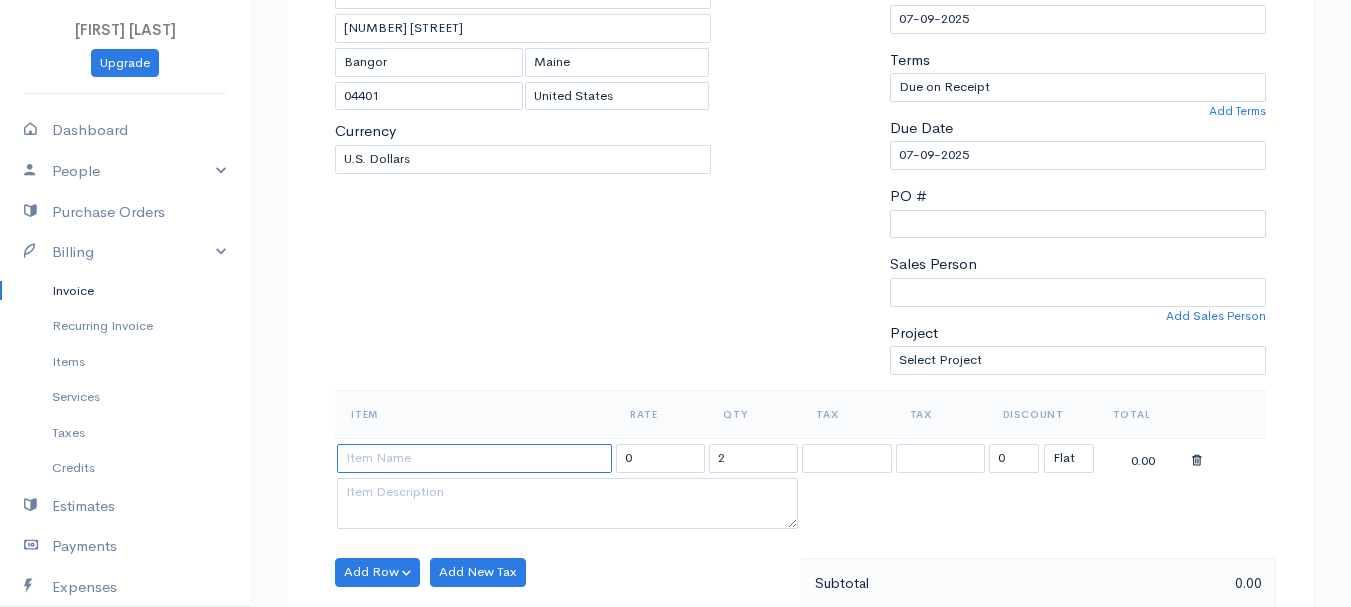 drag, startPoint x: 524, startPoint y: 462, endPoint x: 518, endPoint y: 490, distance: 28.635643 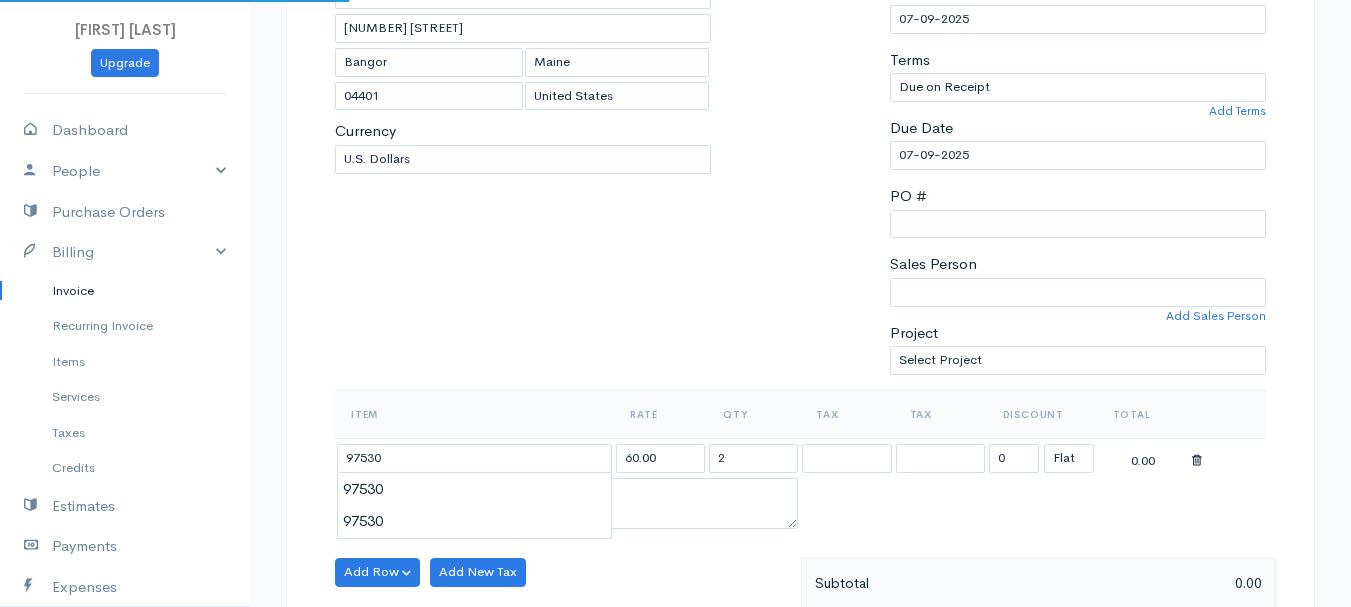 click on "[FIRST] [LAST]
Upgrade
Dashboard
People
Clients
Vendors
Staff Users
Purchase Orders
Billing
Invoice
Recurring Invoice
Items
Services
Taxes
Credits
Estimates
Payments
Expenses
Track Time
Projects
Reports
Settings
My Organizations
Logout
Help
@CloudBooksApp 2022
Invoice
New Invoice
DRAFT To [LAST], [FIRST] [FIRST]        101495 [NUMBER] [STREET] [CITY] [STATE] [POSTAL_CODE] [Choose Country] United States Canada United Kingdom Afghanistan Albania Algeria American Samoa Andorra 2" at bounding box center (675, 564) 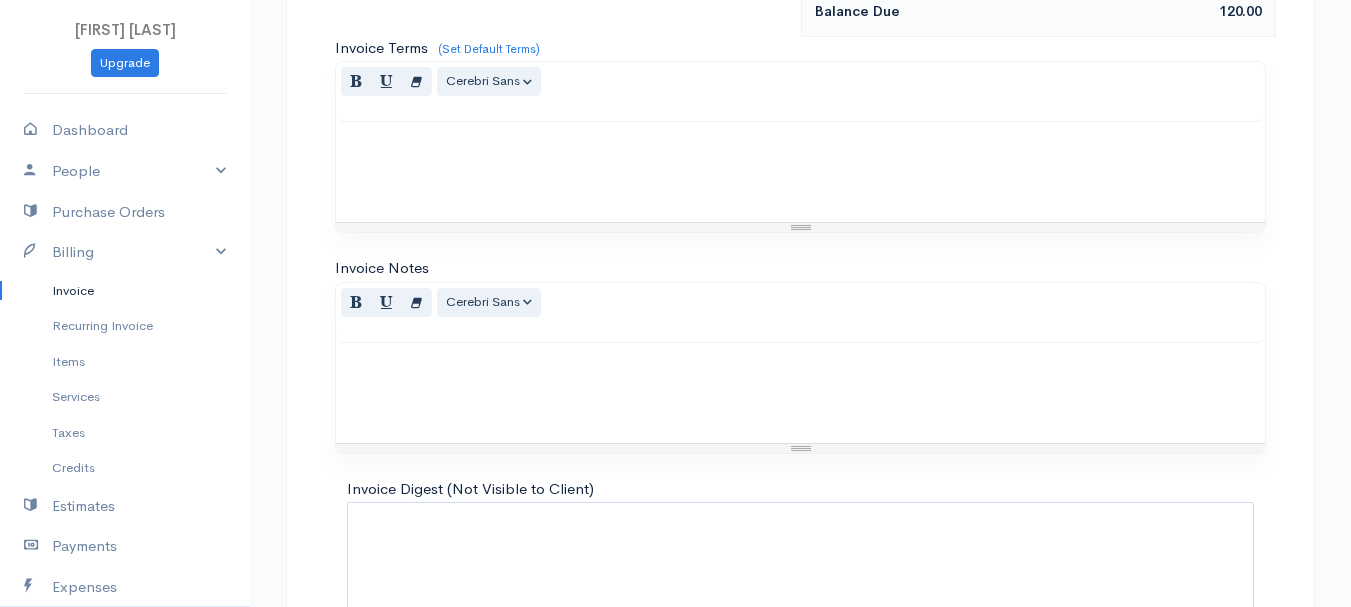 scroll, scrollTop: 1122, scrollLeft: 0, axis: vertical 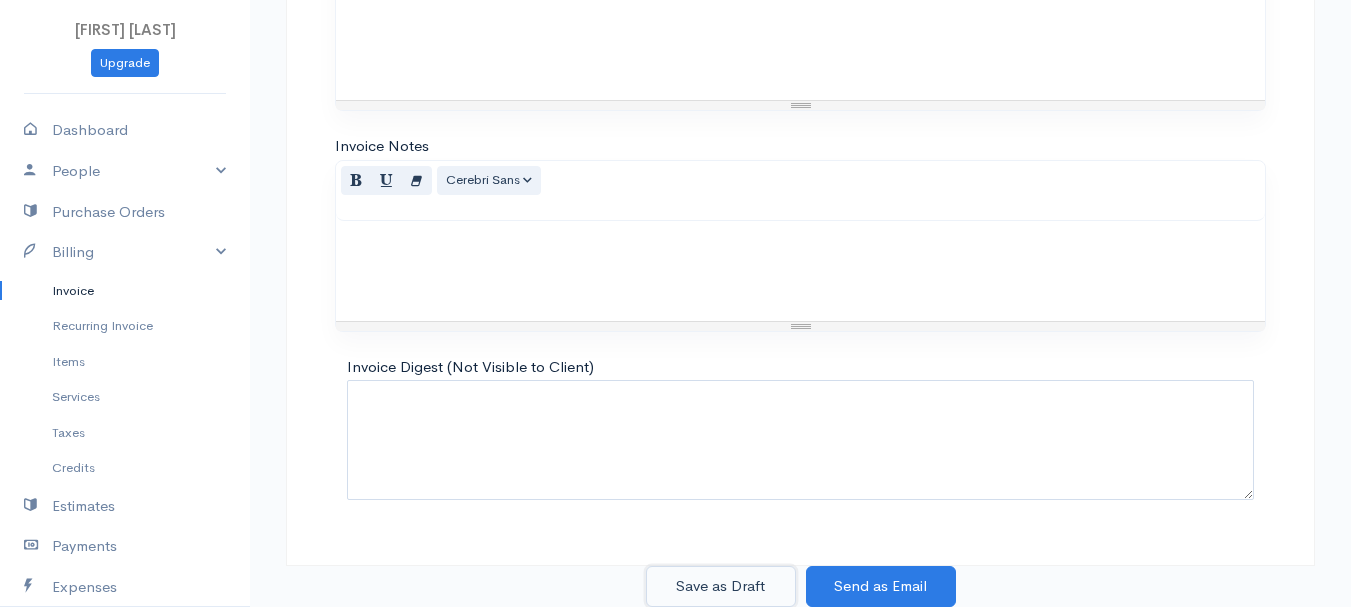 click on "Save as Draft" at bounding box center [721, 586] 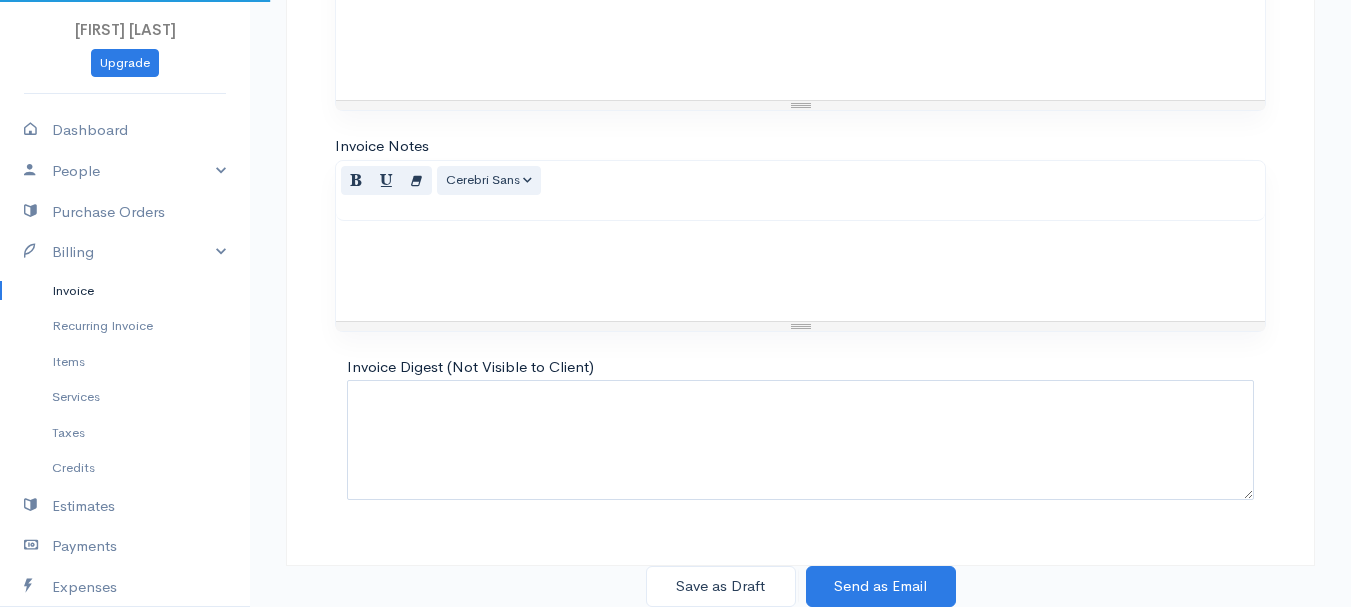 scroll, scrollTop: 0, scrollLeft: 0, axis: both 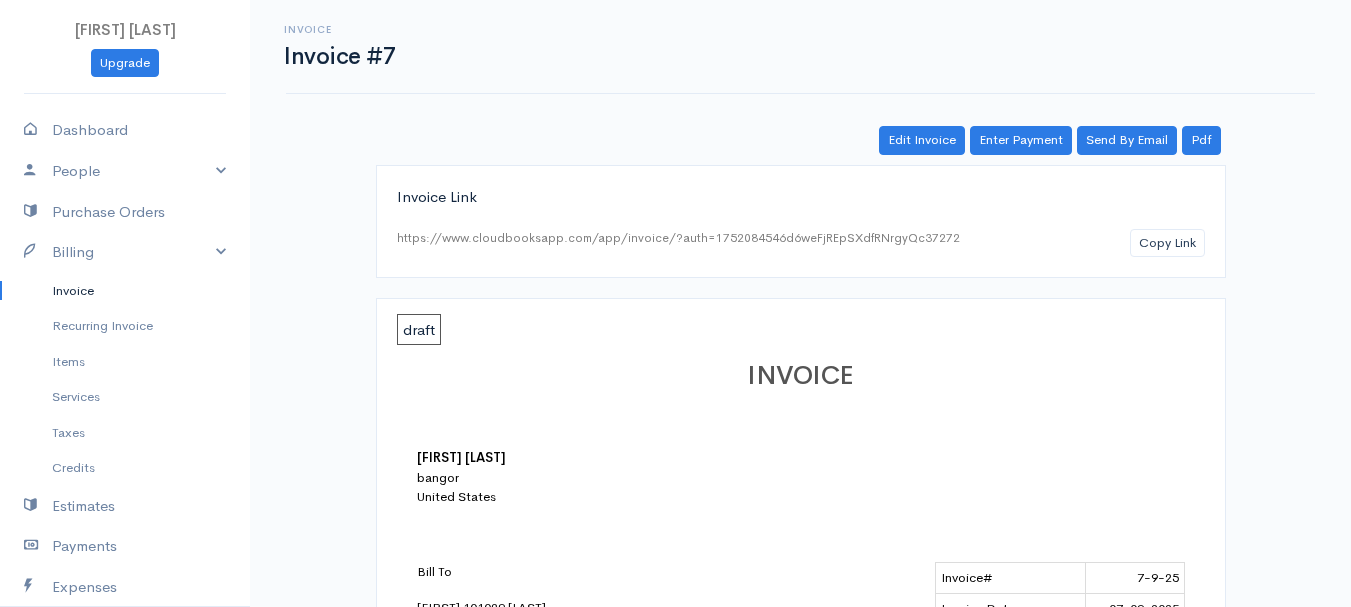click on "Invoice" at bounding box center (125, 291) 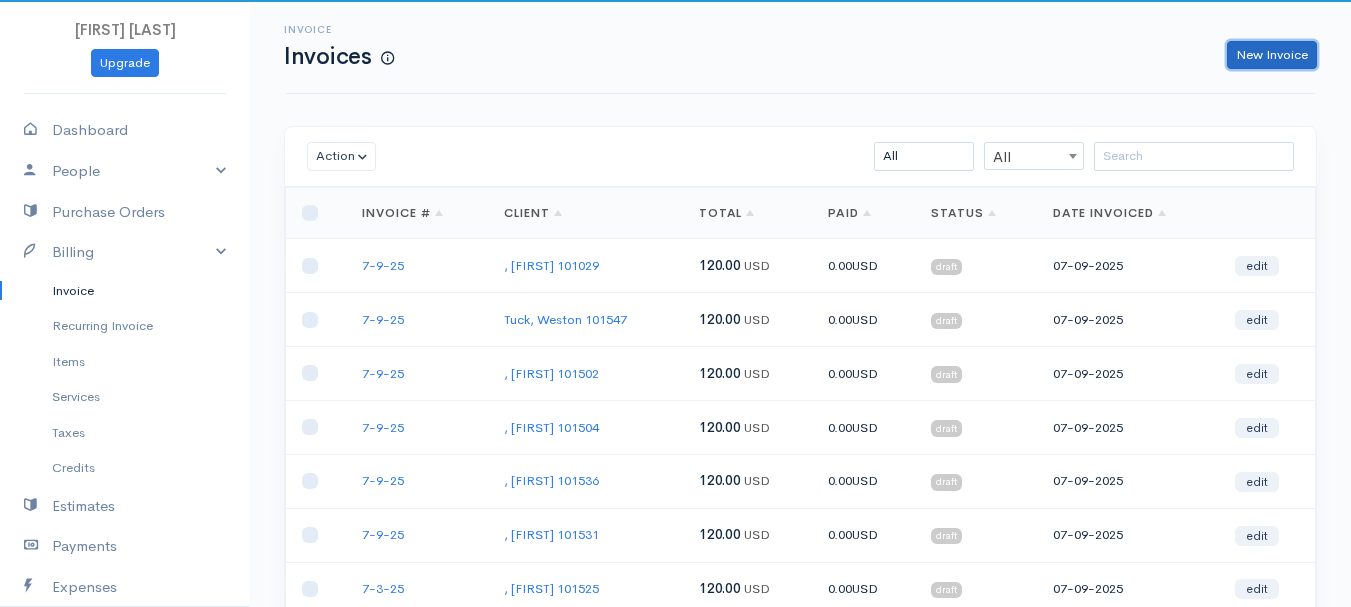 click on "New Invoice" at bounding box center [1272, 55] 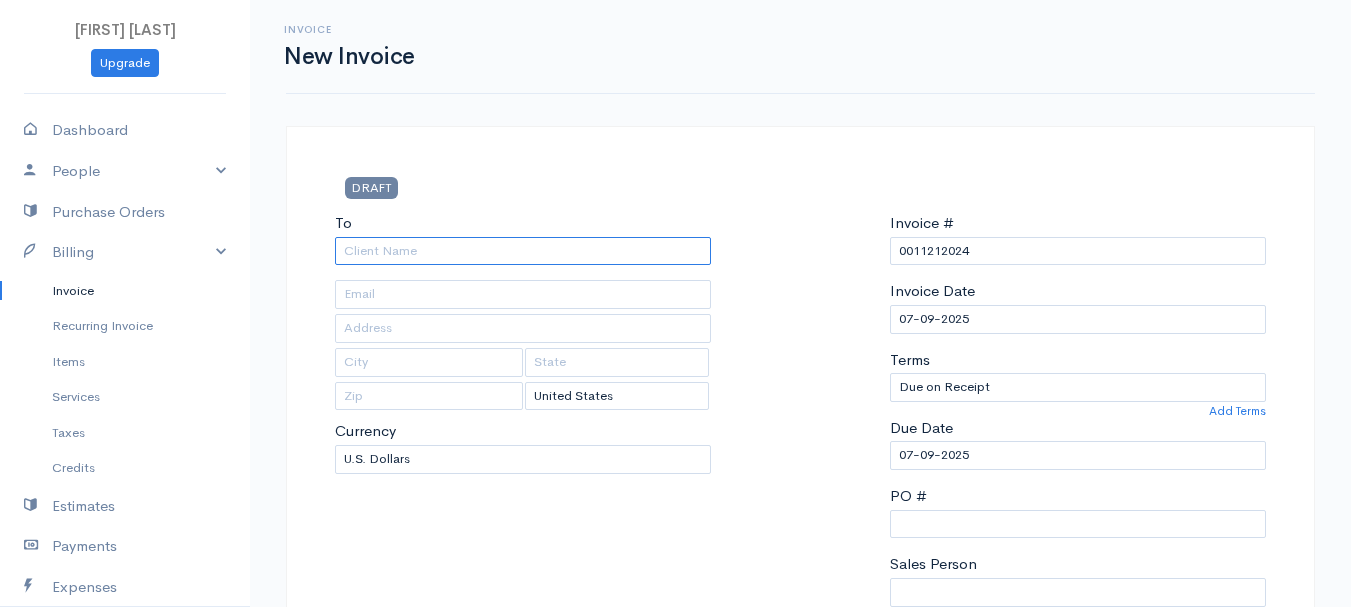 click on "To" at bounding box center (523, 251) 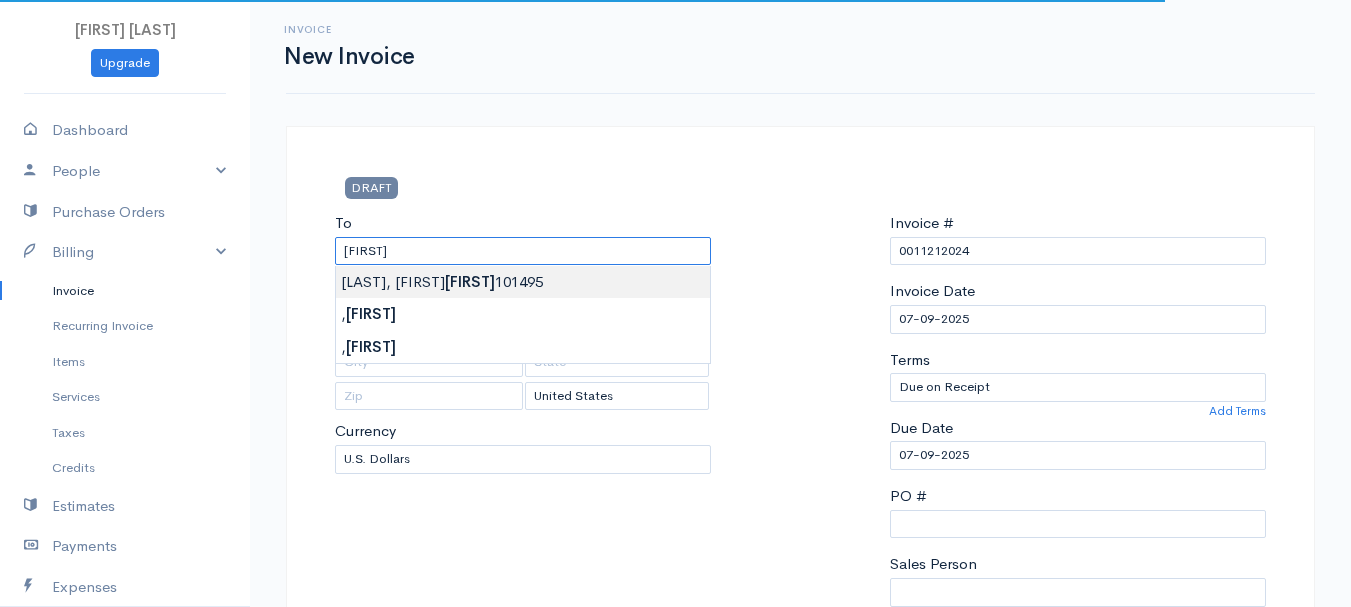 type on "[LAST], [FIRST] [FIRST]        101495" 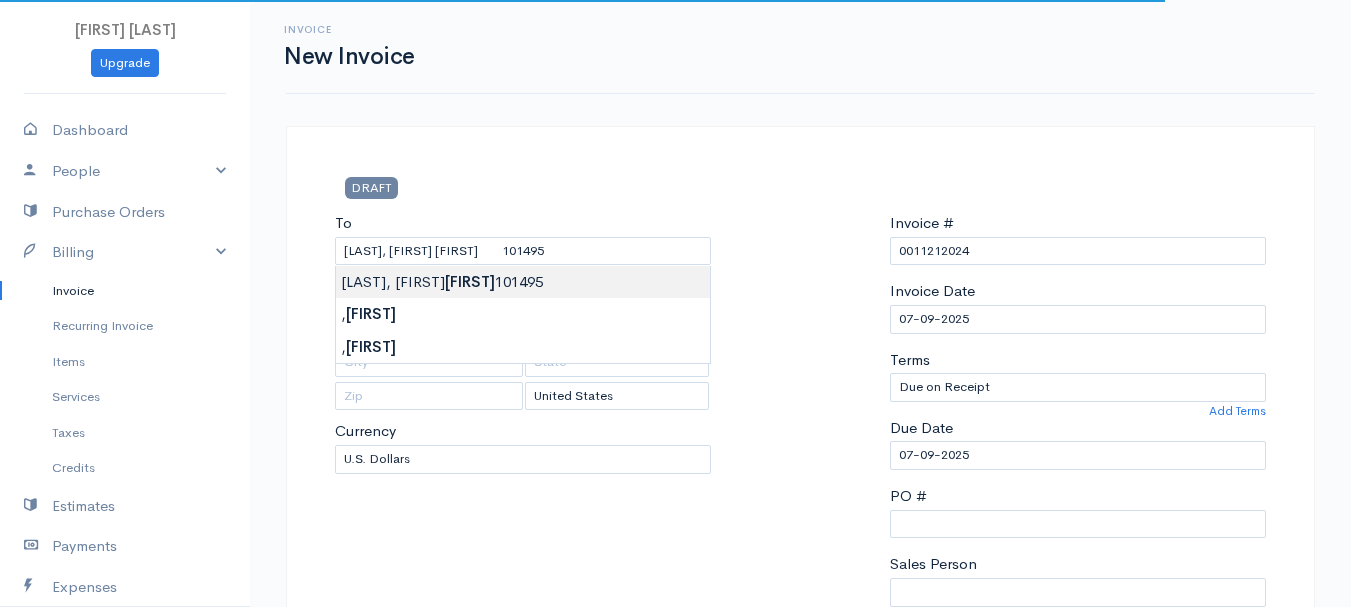 click on "[FIRST] [LAST]
Upgrade
Dashboard
People
Clients
Vendors
Staff Users
Purchase Orders
Billing
Invoice
Recurring Invoice
Items
Services
Taxes
Credits
Estimates
Payments
Expenses
Track Time
Projects
Reports
Settings
My Organizations
Logout
Help
@CloudBooksApp 2022
Invoice
New Invoice
DRAFT To [LAST], [FIRST] [FIRST]        101495 [Choose Country] United States Canada United Kingdom Afghanistan Albania Algeria American Samoa Andorra Anguilla Angola Antarctica Argentina" at bounding box center [675, 864] 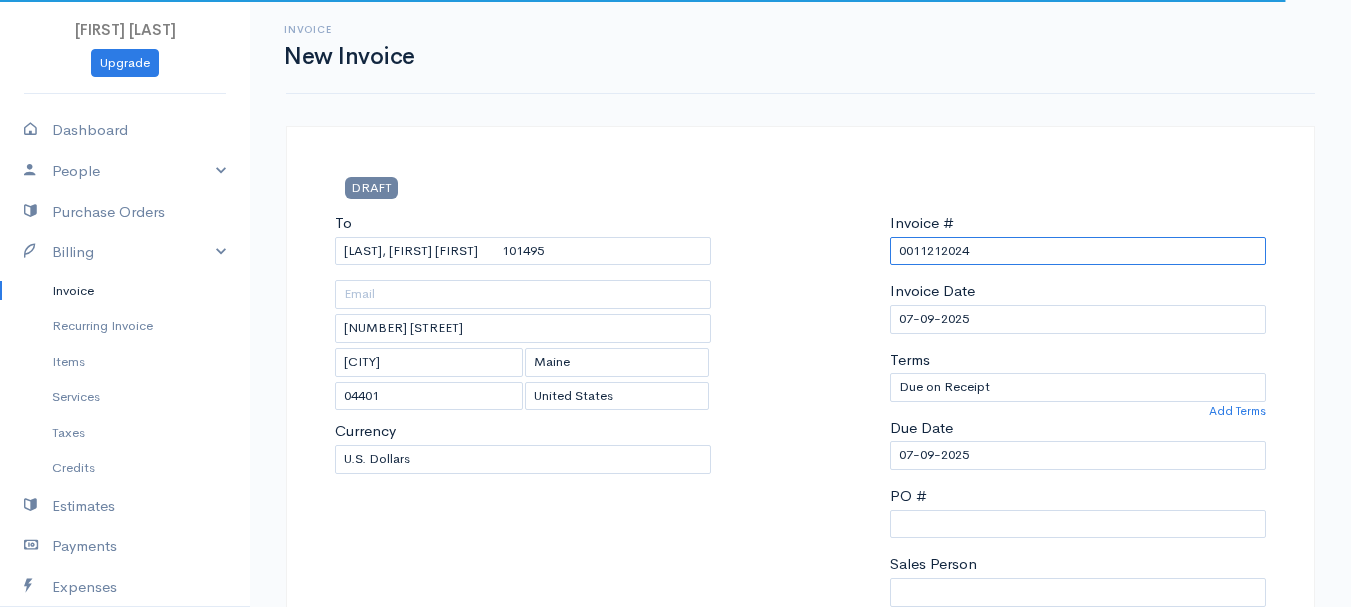 click on "0011212024" at bounding box center [1078, 251] 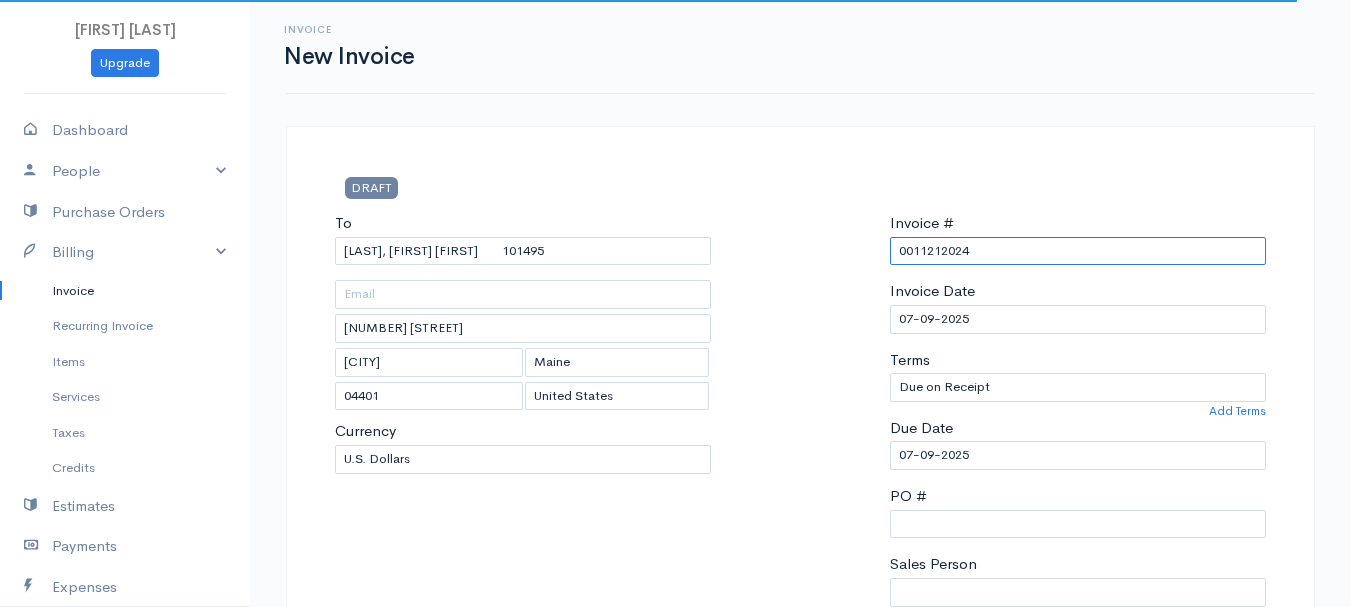 click on "0011212024" at bounding box center (1078, 251) 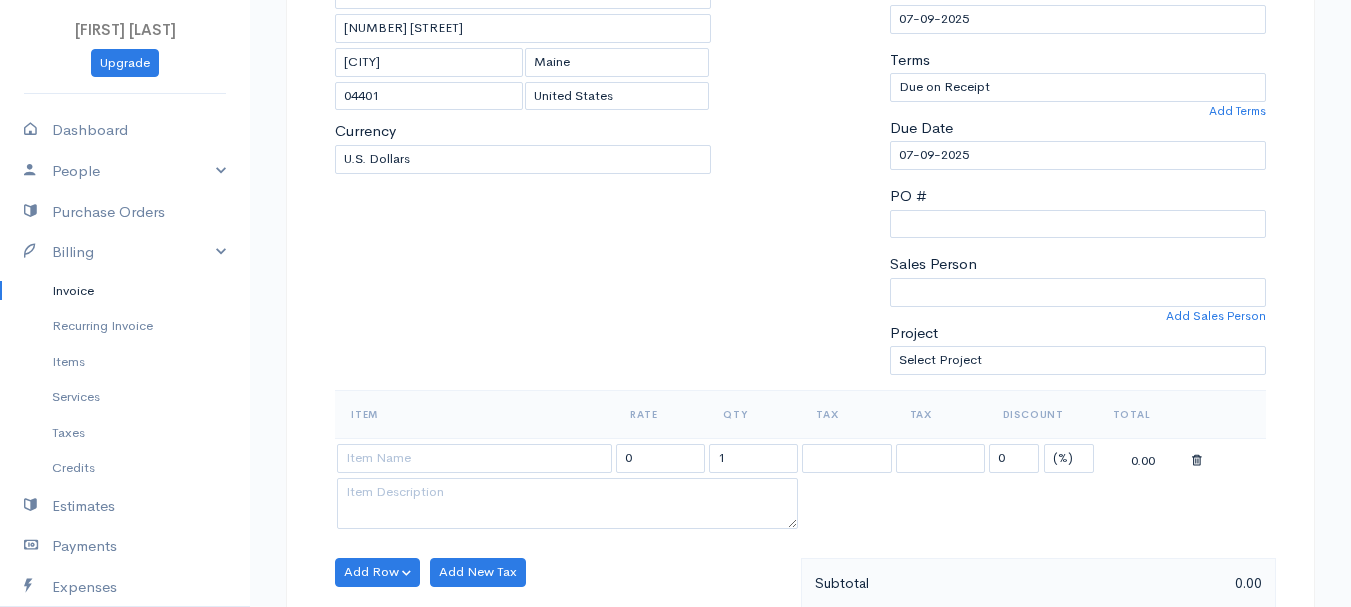 scroll, scrollTop: 400, scrollLeft: 0, axis: vertical 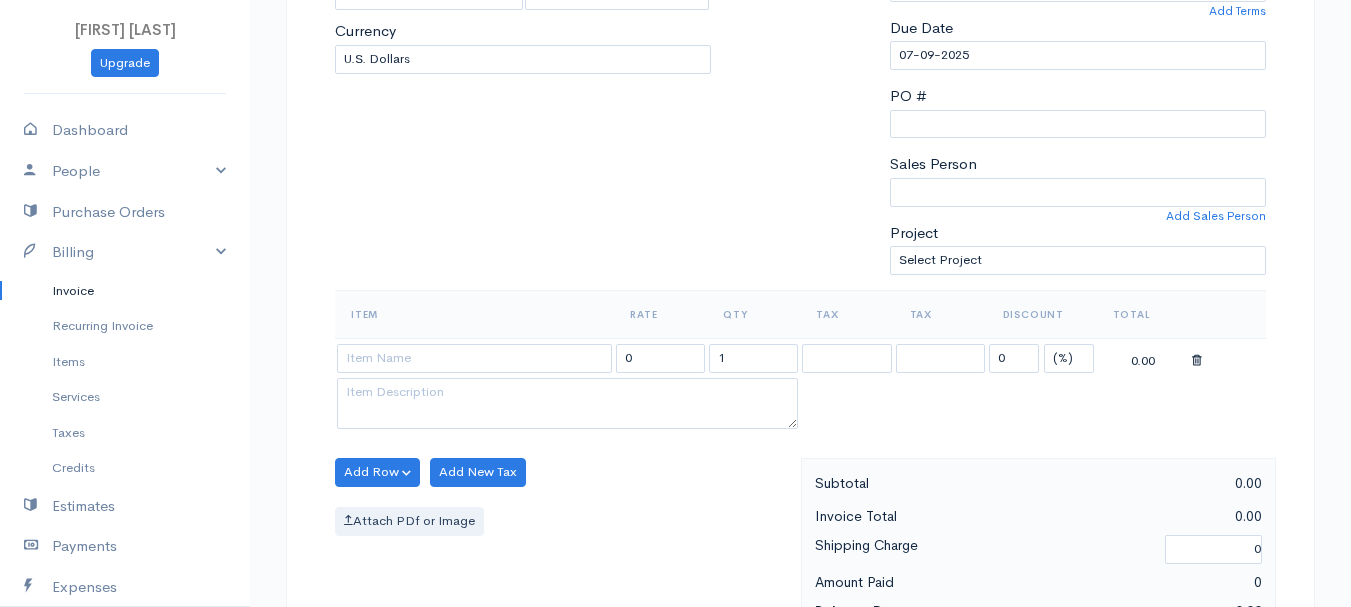 type on "7-9-25" 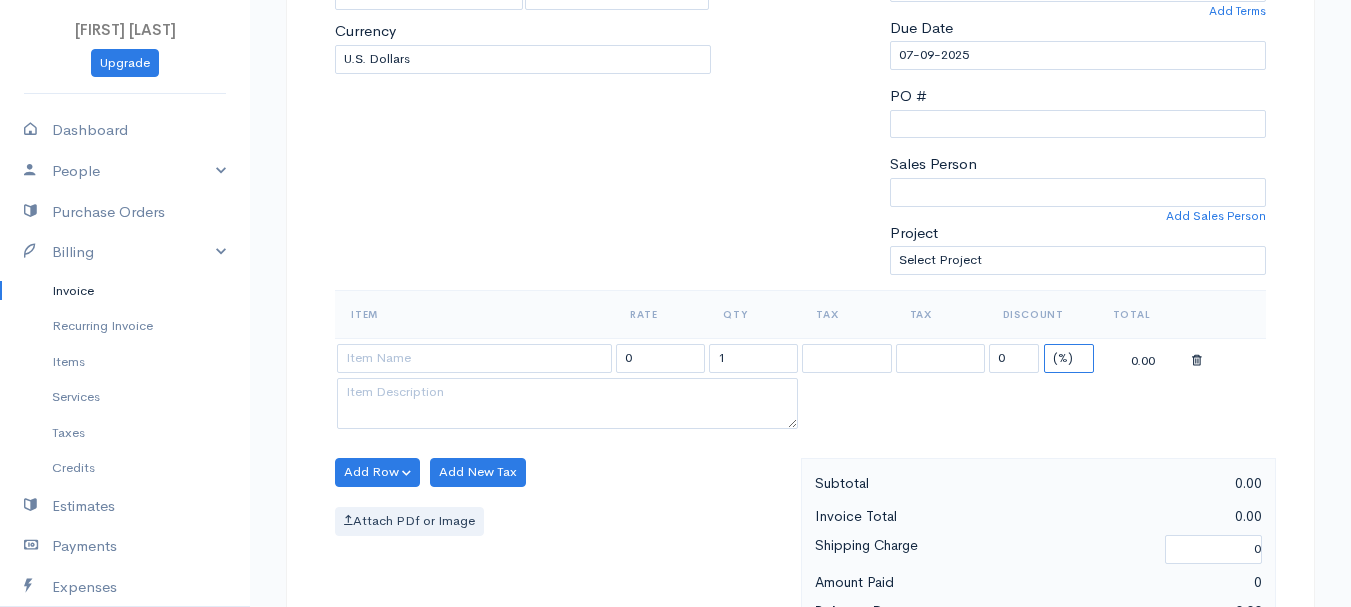 click on "(%) Flat" at bounding box center [1069, 358] 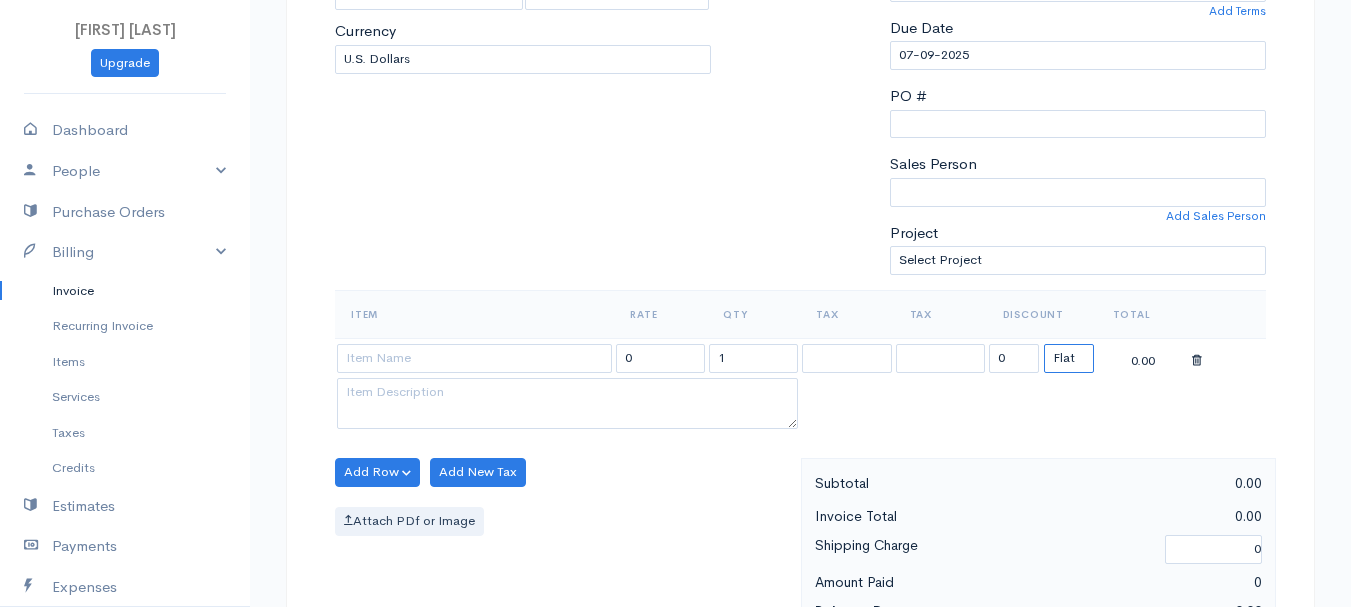 click on "(%) Flat" at bounding box center [1069, 358] 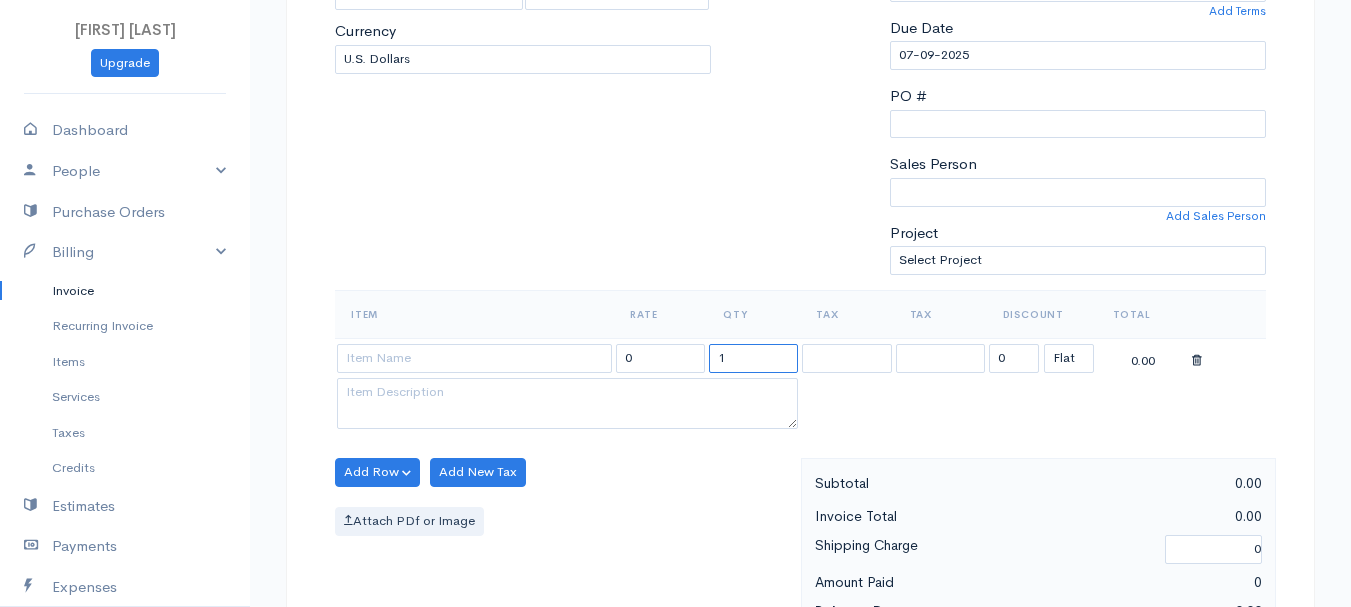 click on "1" at bounding box center [753, 358] 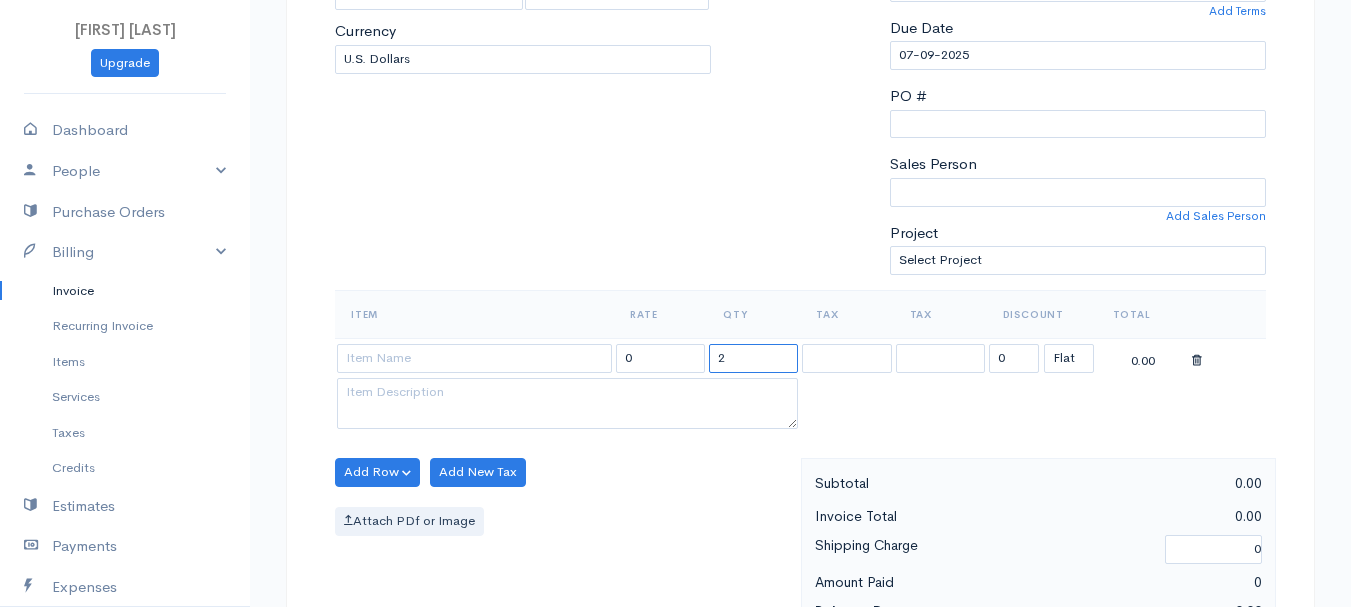 click on "2" at bounding box center (753, 358) 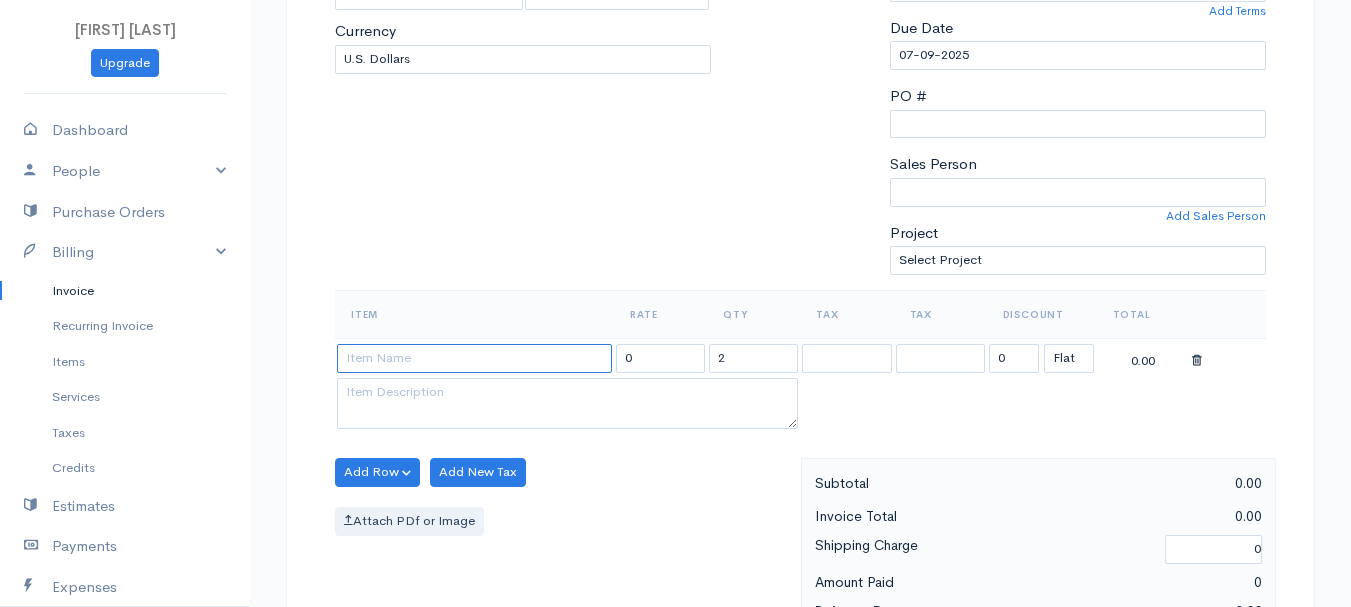 click at bounding box center [474, 358] 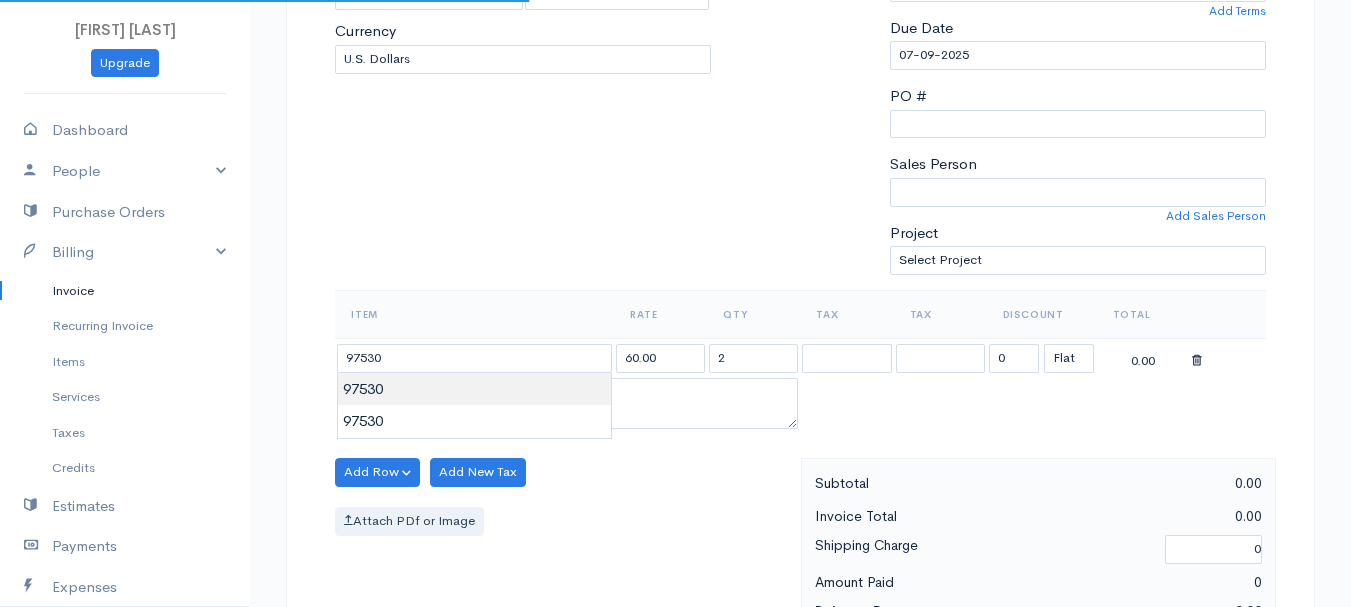 click on "[FIRST] [LAST]
Upgrade
Dashboard
People
Clients
Vendors
Staff Users
Purchase Orders
Billing
Invoice
Recurring Invoice
Items
Services
Taxes
Credits
Estimates
Payments
Expenses
Track Time
Projects
Reports
Settings
My Organizations
Logout
Help
@CloudBooksApp 2022
Invoice
New Invoice
DRAFT To [LAST], [FIRST] [FIRST]        101495 [NUMBER] [STREET] [CITY] [STATE] [POSTAL_CODE] [Choose Country] United States Canada United Kingdom Afghanistan Albania Algeria American Samoa Andorra 2" at bounding box center [675, 464] 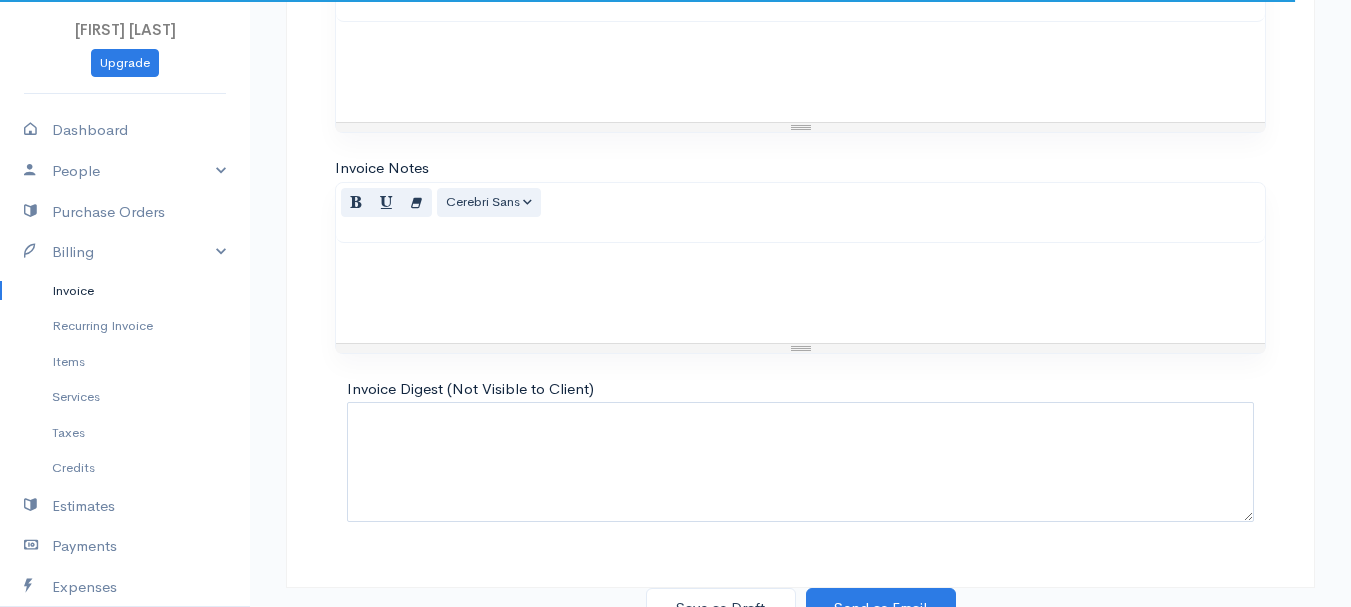 scroll, scrollTop: 1122, scrollLeft: 0, axis: vertical 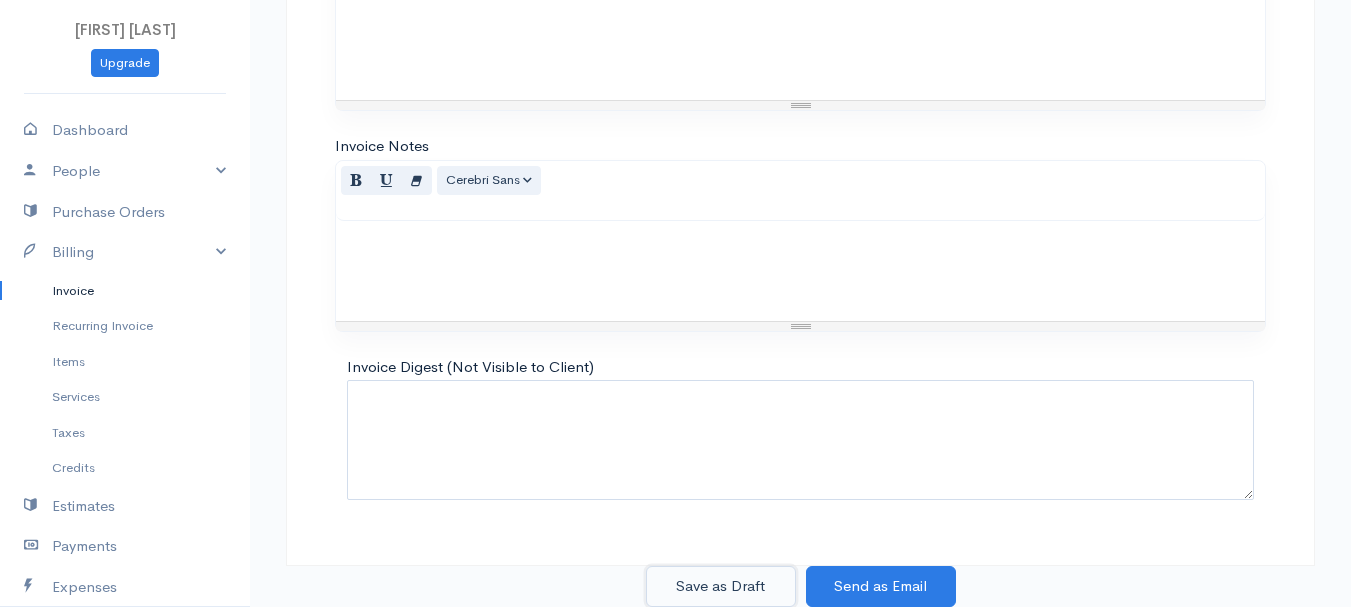 click on "Save as Draft" at bounding box center [721, 586] 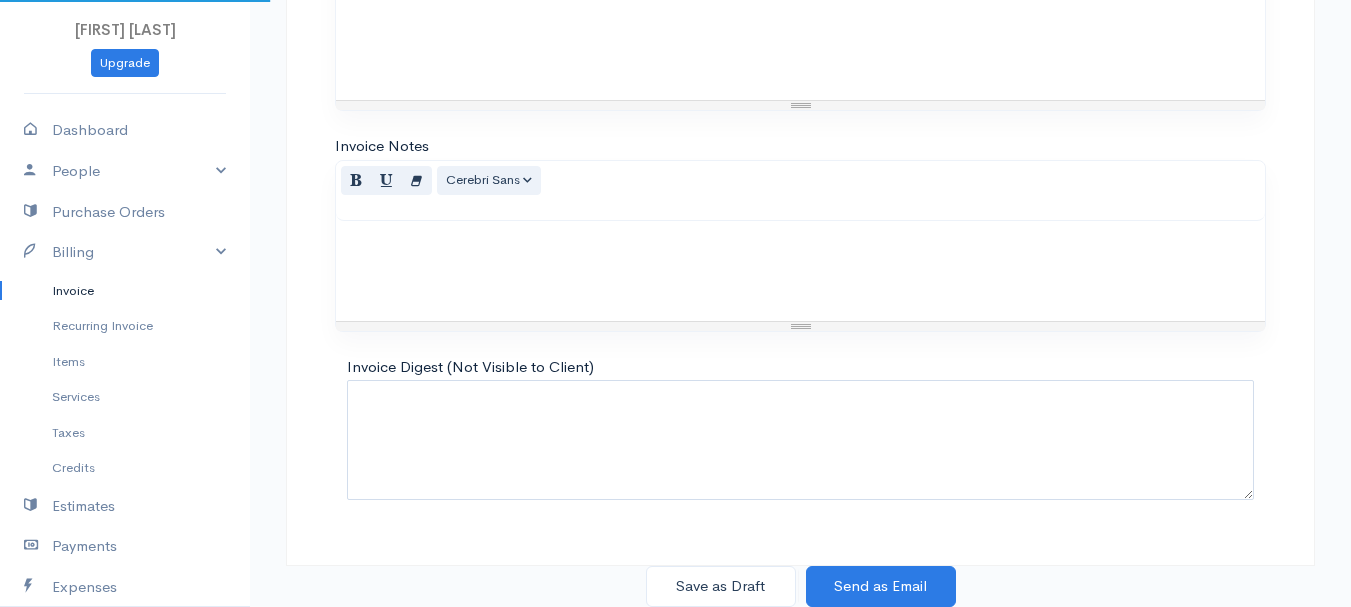 scroll, scrollTop: 0, scrollLeft: 0, axis: both 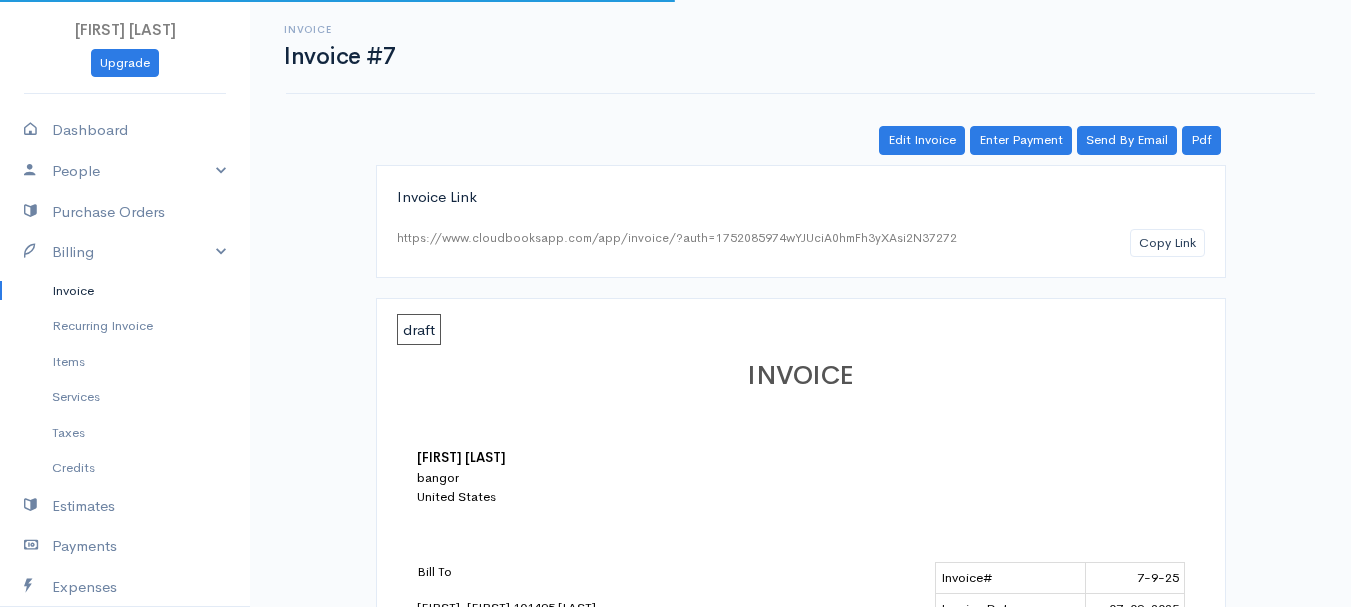 click on "Invoice" at bounding box center (125, 291) 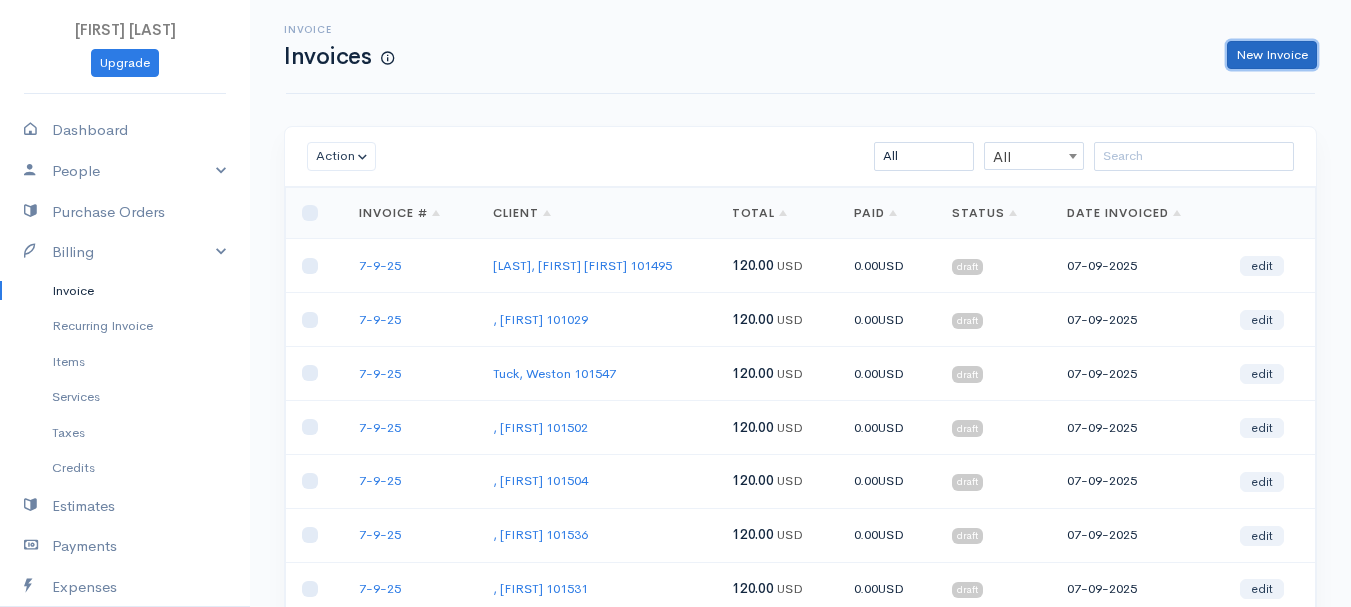 click on "New Invoice" at bounding box center (1272, 55) 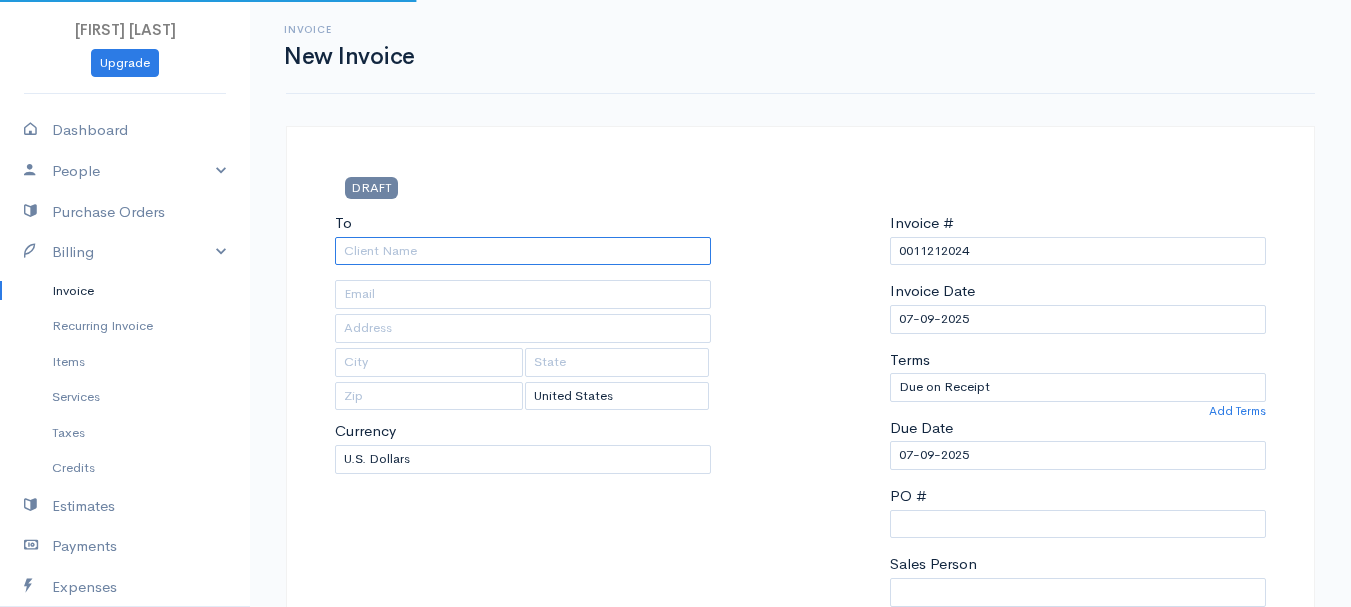click on "To" at bounding box center [523, 251] 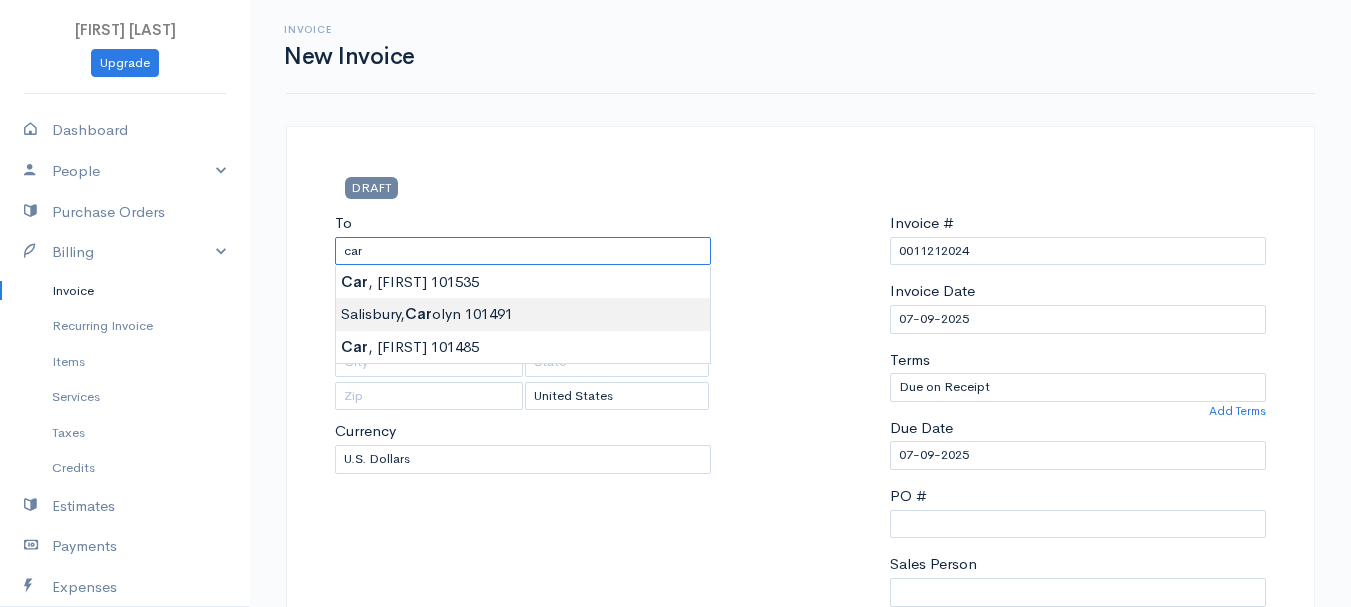 type on "[LAST], [FIRST]     101491" 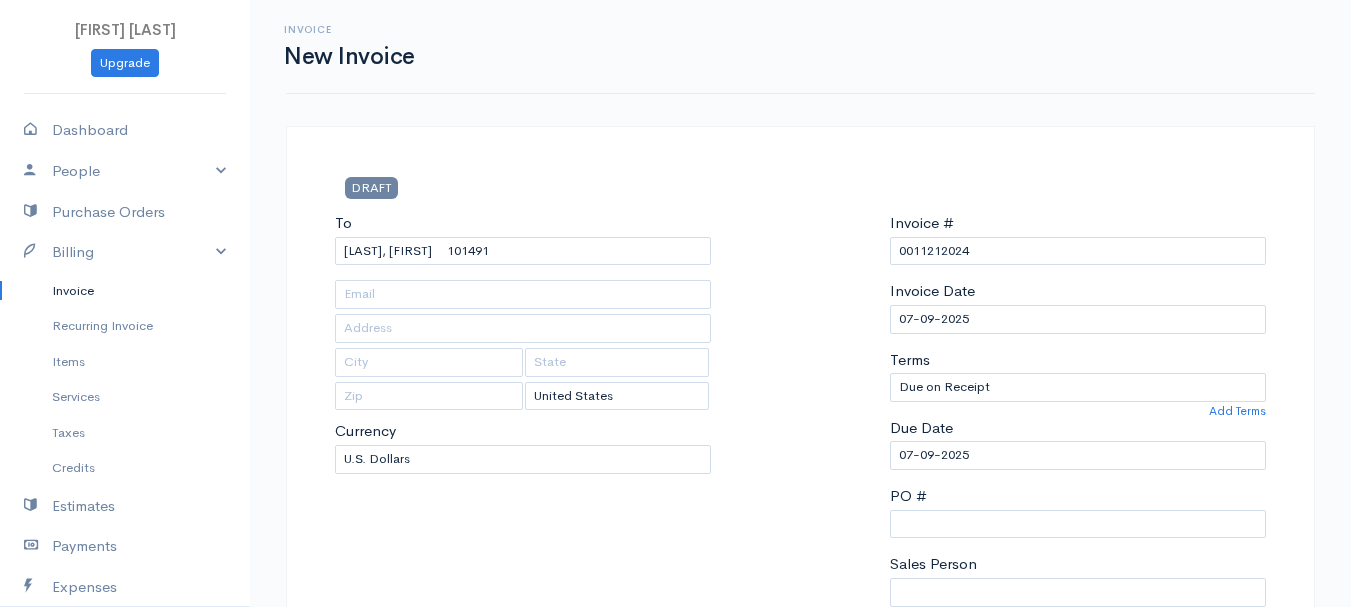 click on "[FIRST] [LAST]
Upgrade
Dashboard
People
Clients
Vendors
Staff Users
Purchase Orders
Billing
Invoice
Recurring Invoice
Items
Services
Taxes
Credits
Estimates
Payments
Expenses
Track Time
Projects
Reports
Settings
My Organizations
Logout
Help
@CloudBooksApp 2022
Invoice
New Invoice
DRAFT To [LAST], [FIRST]     101491 [Choose Country] United States Canada United Kingdom Afghanistan Albania Algeria American Samoa Andorra Anguilla Angola Antarctica Argentina" at bounding box center [675, 864] 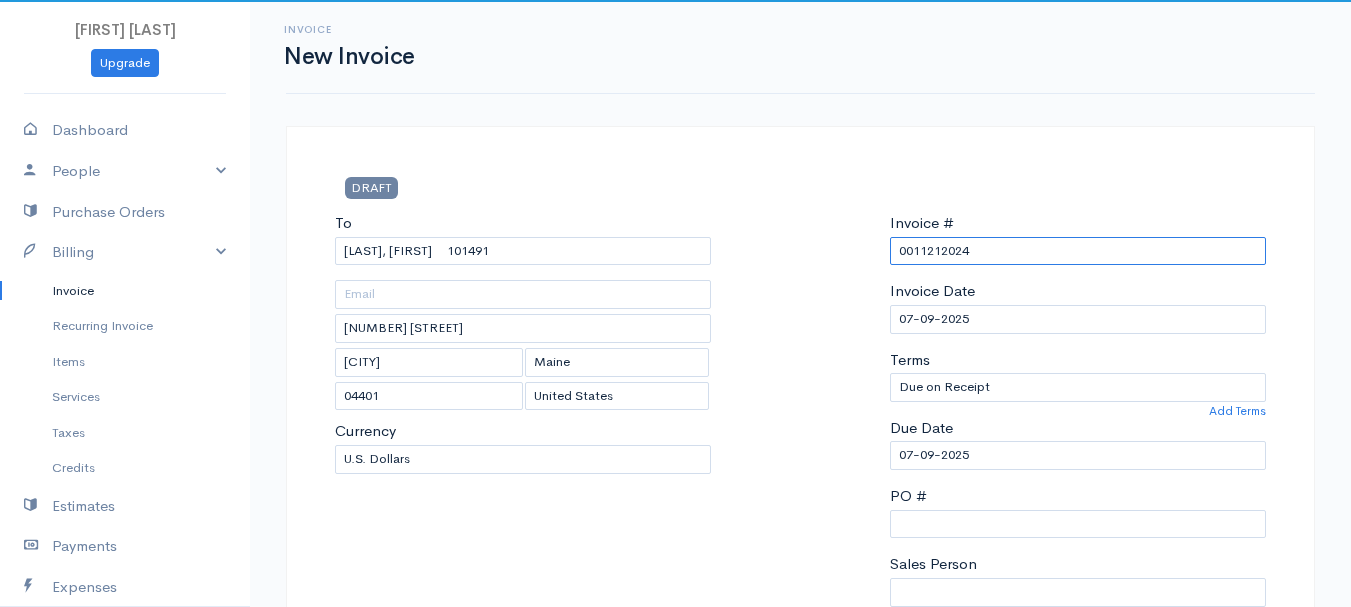 click on "0011212024" at bounding box center [1078, 251] 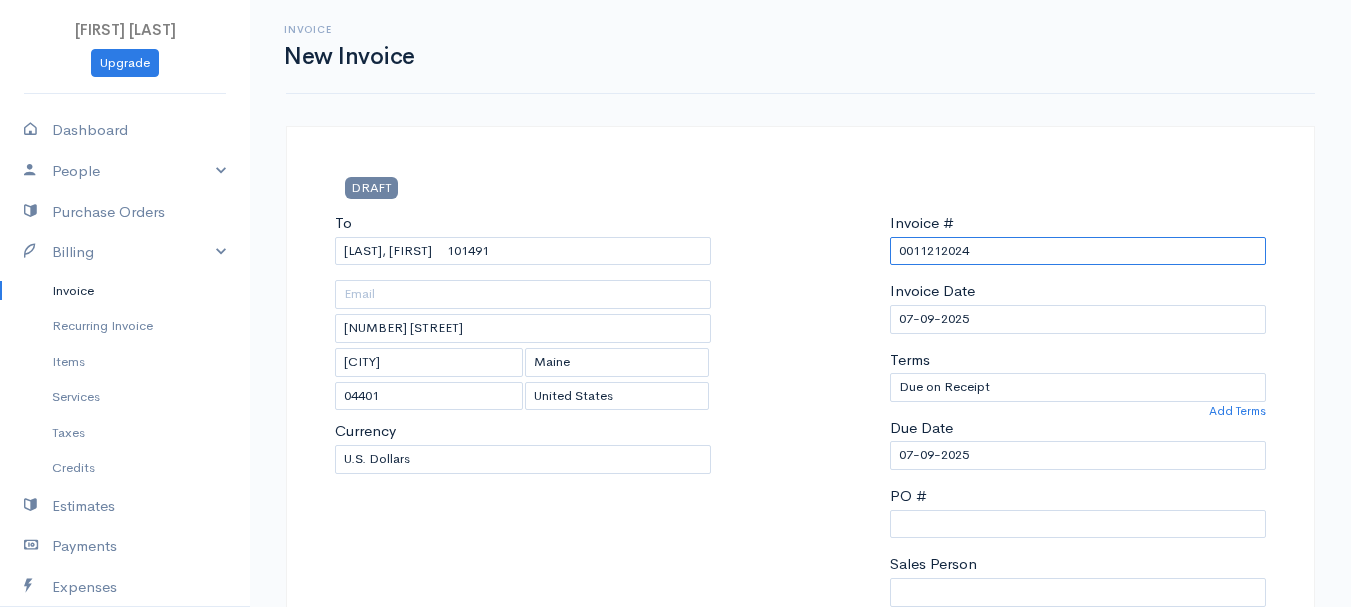 click on "0011212024" at bounding box center [1078, 251] 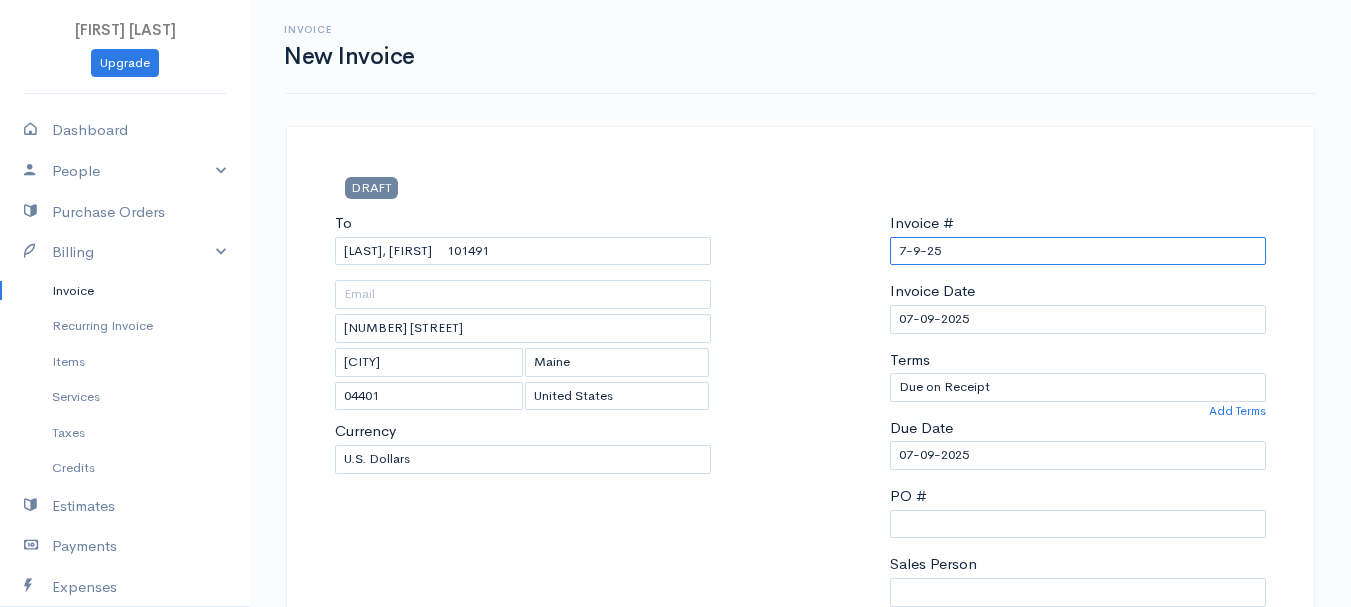 scroll, scrollTop: 300, scrollLeft: 0, axis: vertical 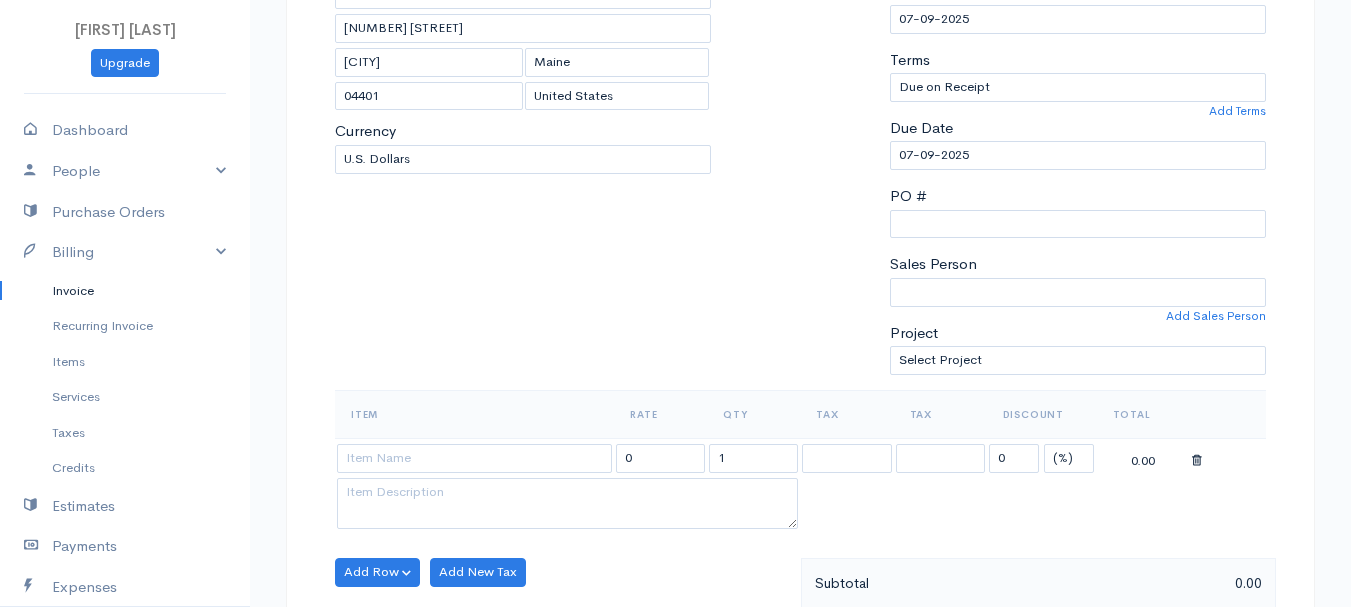 type on "7-9-25" 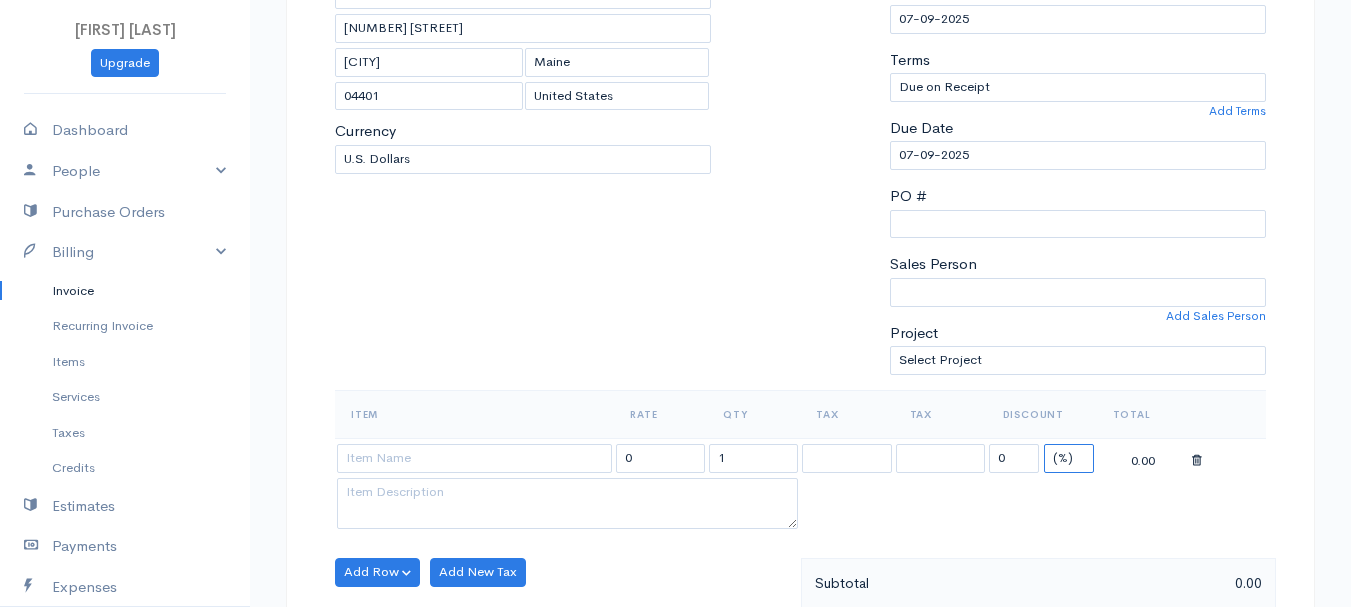 click on "(%) Flat" at bounding box center (1069, 458) 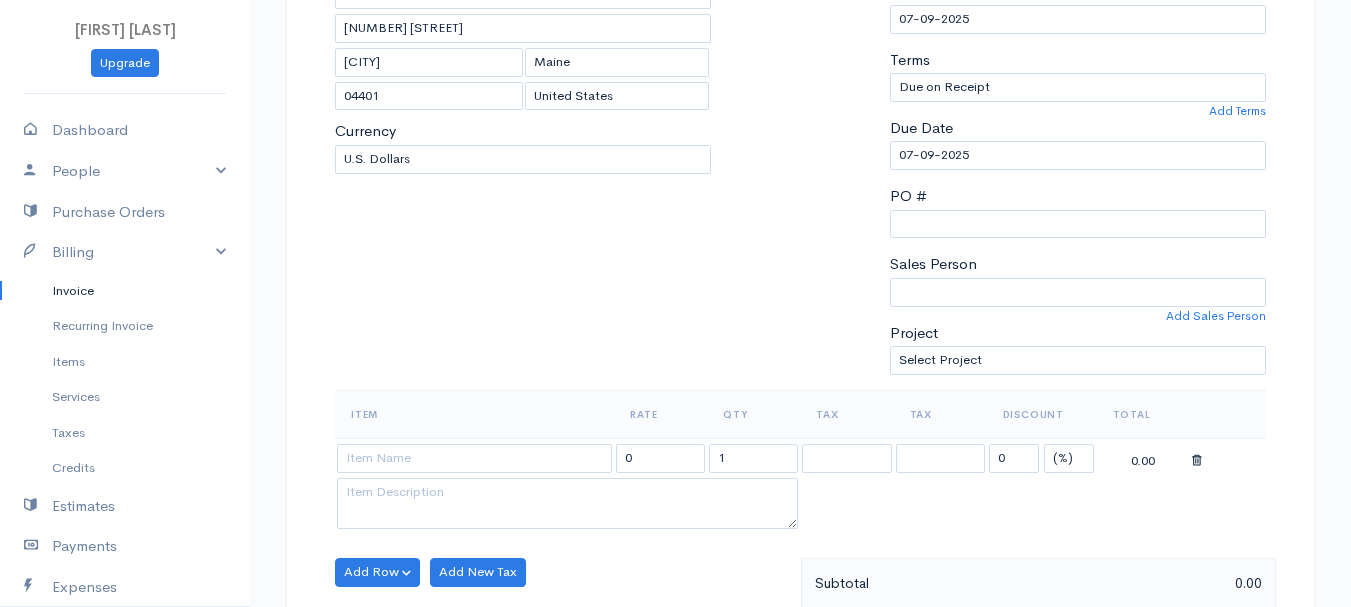 click at bounding box center [800, 151] 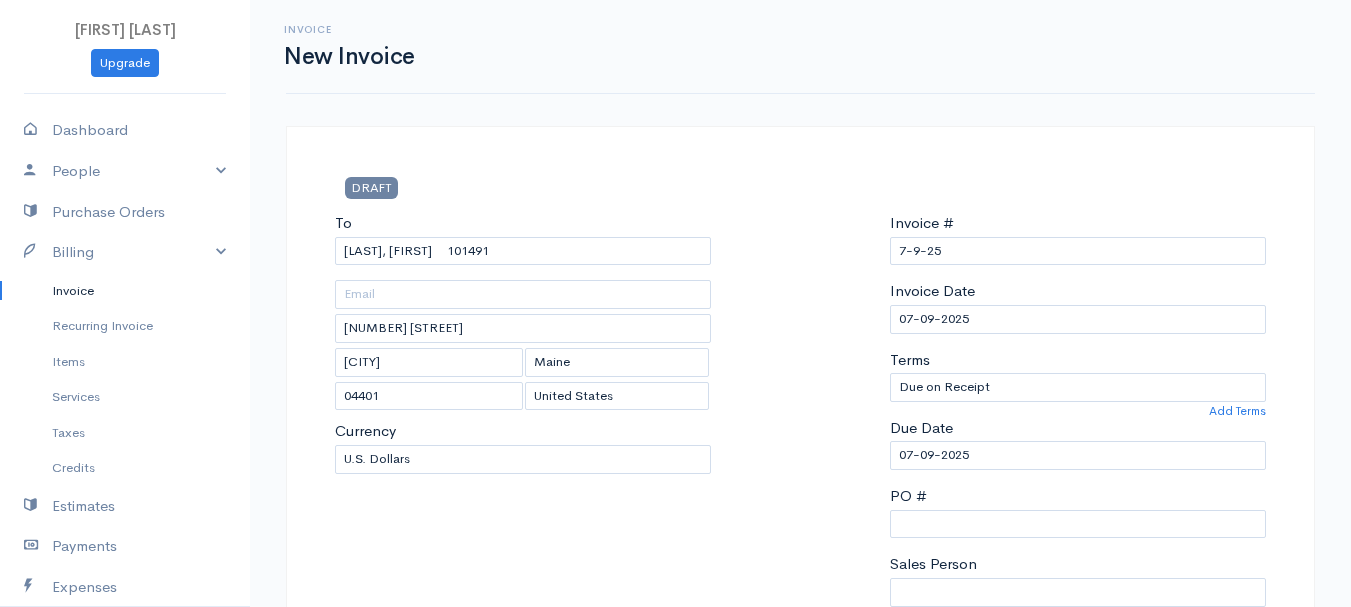 scroll, scrollTop: 400, scrollLeft: 0, axis: vertical 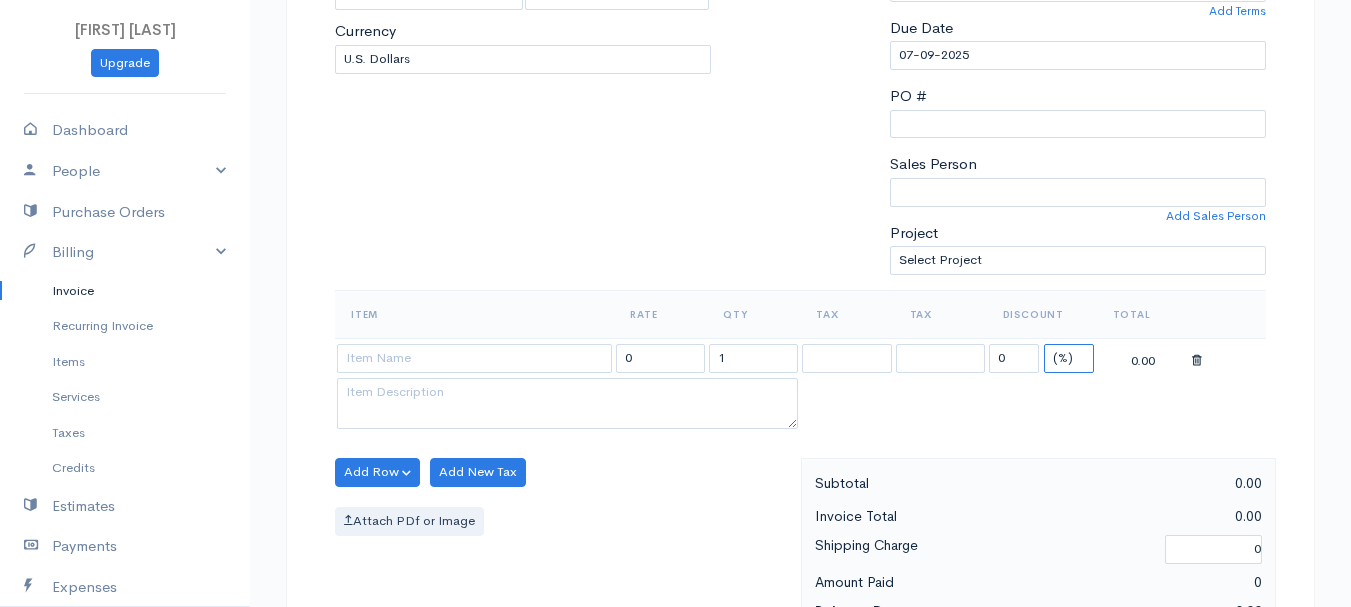 click on "(%) Flat" at bounding box center (1069, 358) 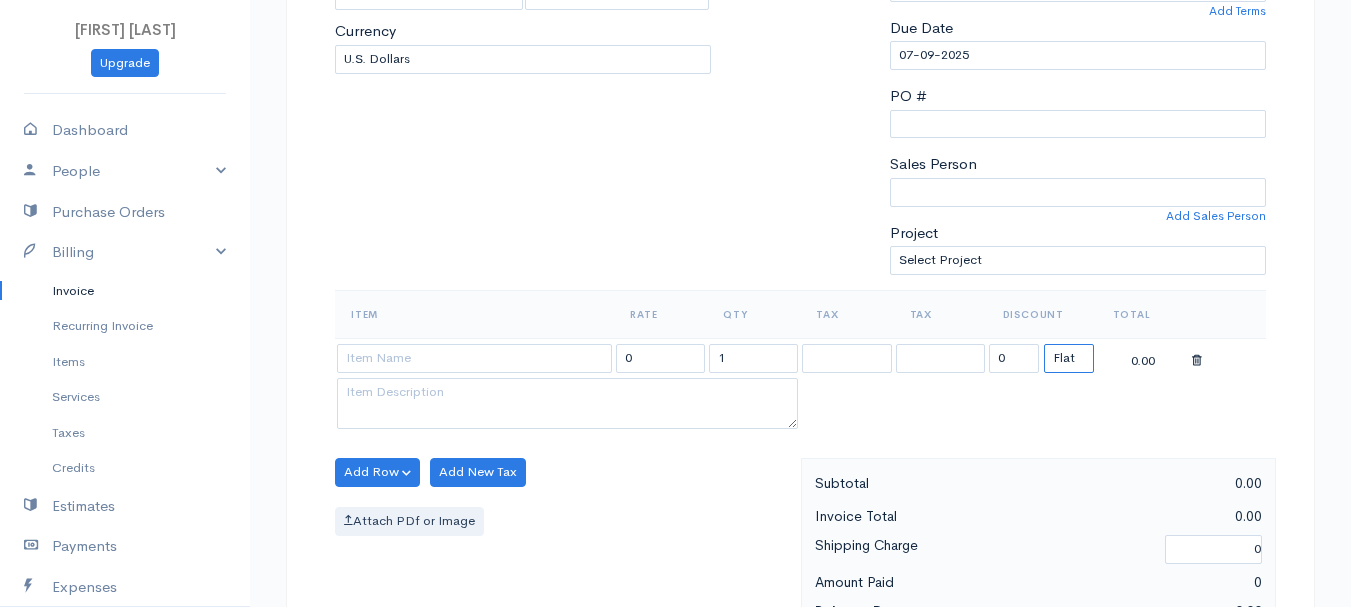 click on "(%) Flat" at bounding box center (1069, 358) 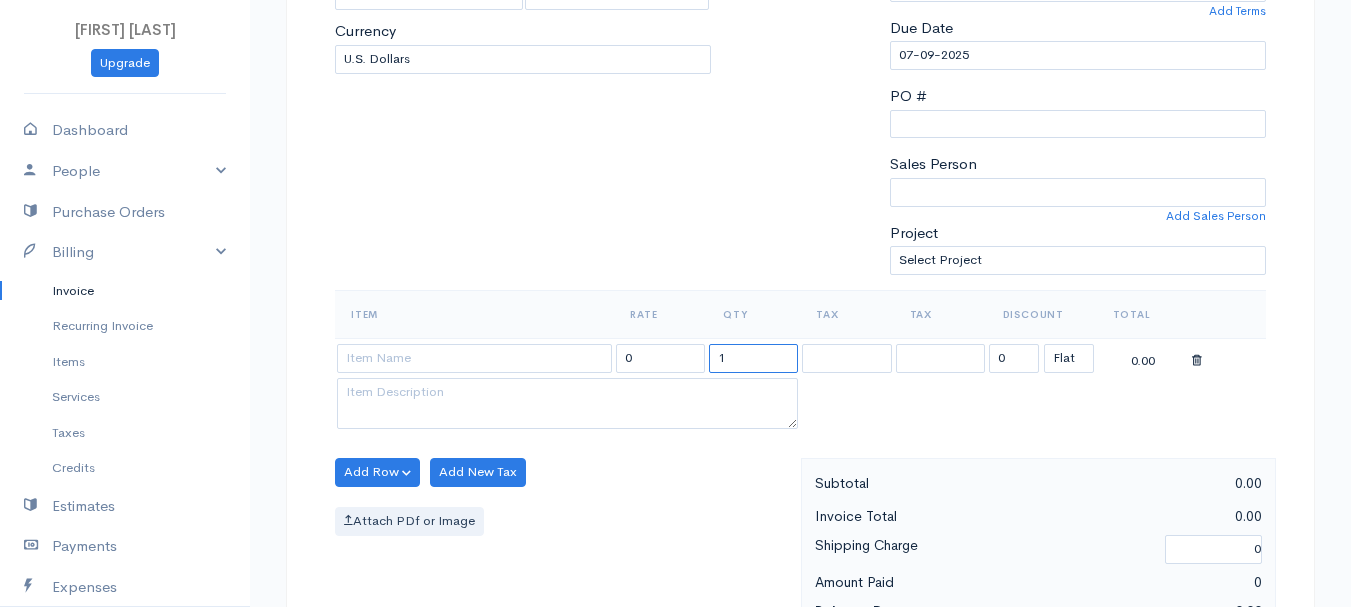 click on "1" at bounding box center [753, 358] 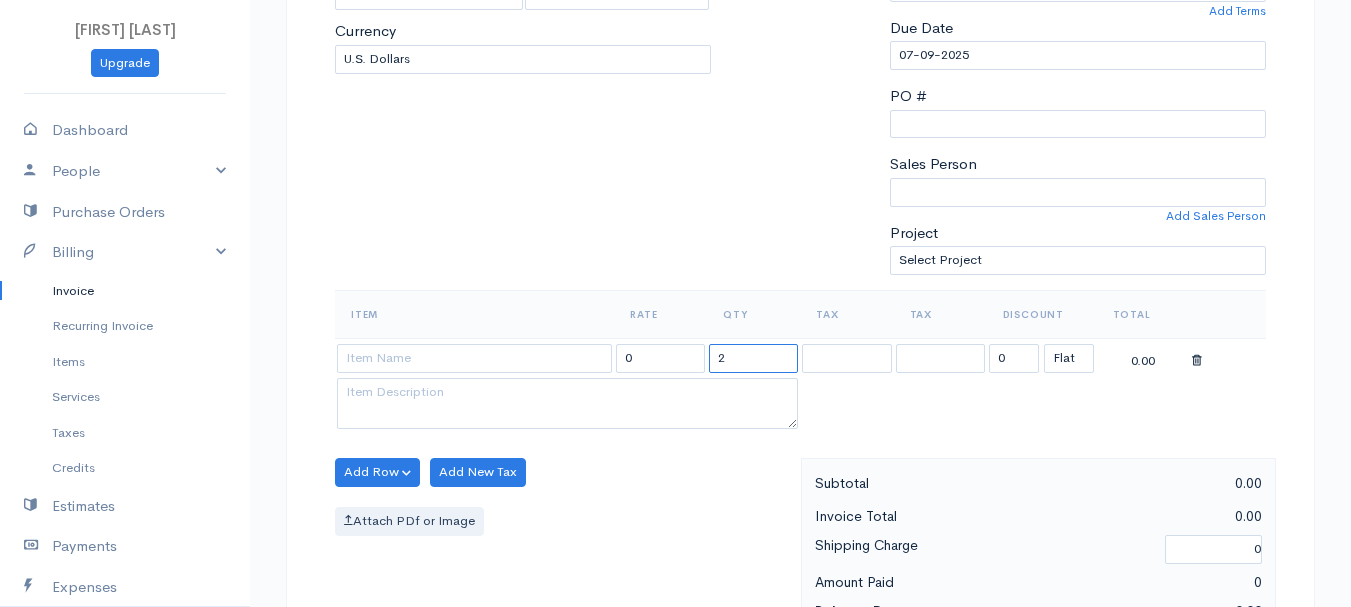 type on "2" 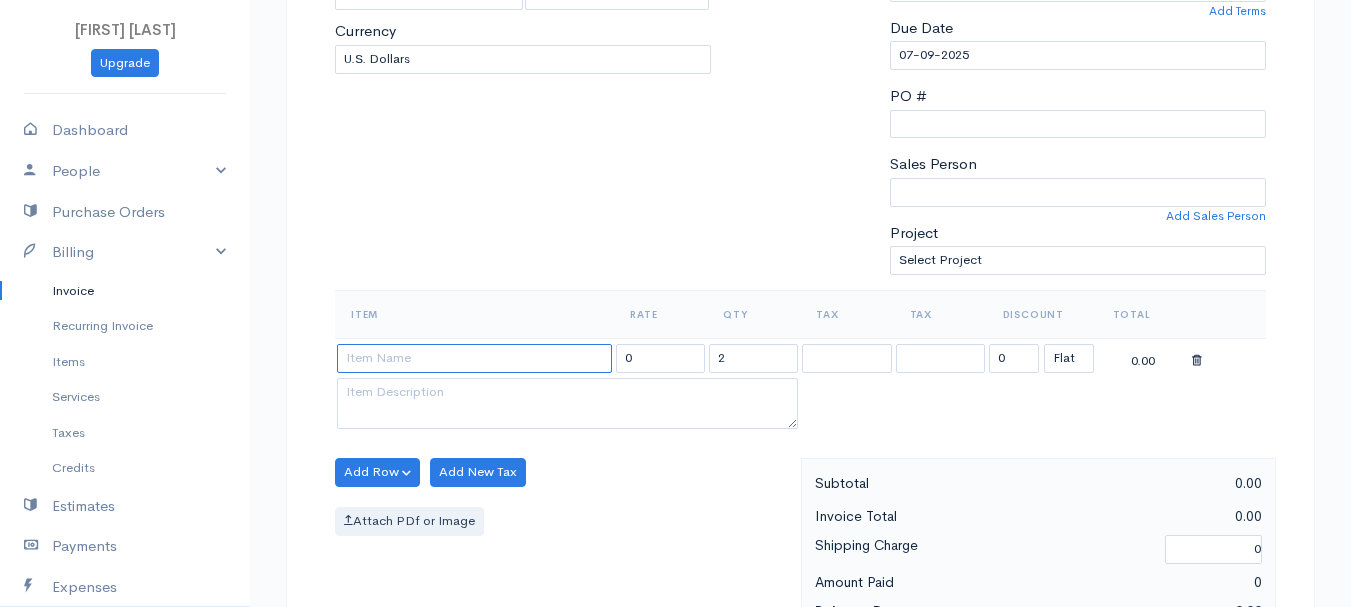 click at bounding box center [474, 358] 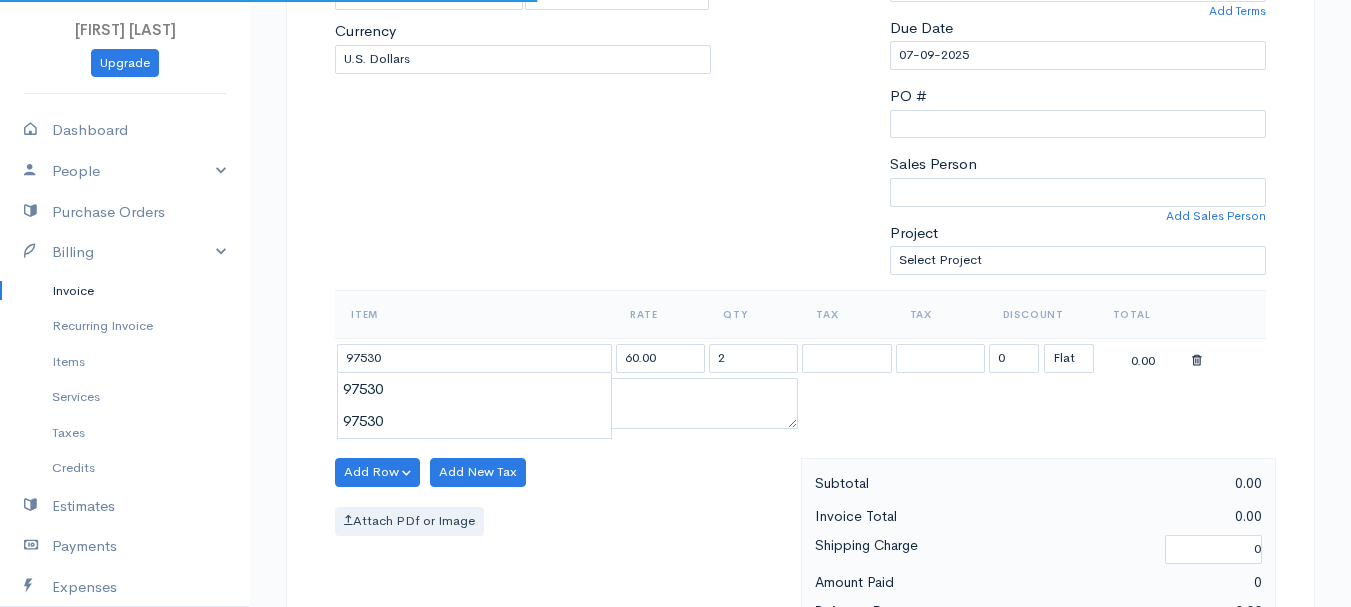click on "[FIRST] [LAST]
Upgrade
Dashboard
People
Clients
Vendors
Staff Users
Purchase Orders
Billing
Invoice
Recurring Invoice
Items
Services
Taxes
Credits
Estimates
Payments
Expenses
Track Time
Projects
Reports
Settings
My Organizations
Logout
Help
@CloudBooksApp 2022
Invoice
New Invoice
DRAFT To [LAST], [FIRST]     101491 [NUMBER] [STREET] [CITY] [STATE] [POSTAL_CODE] [Choose Country] United States Canada United Kingdom Afghanistan Albania Algeria American Samoa Andorra Anguilla 2" at bounding box center (675, 464) 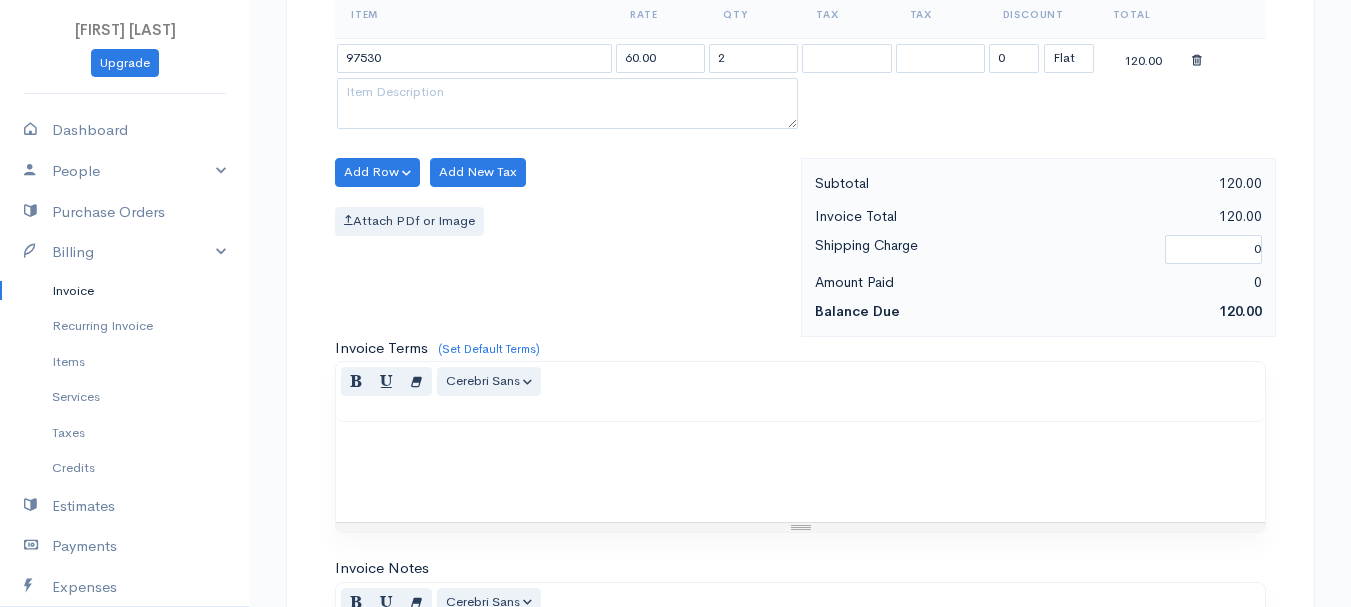 scroll, scrollTop: 1122, scrollLeft: 0, axis: vertical 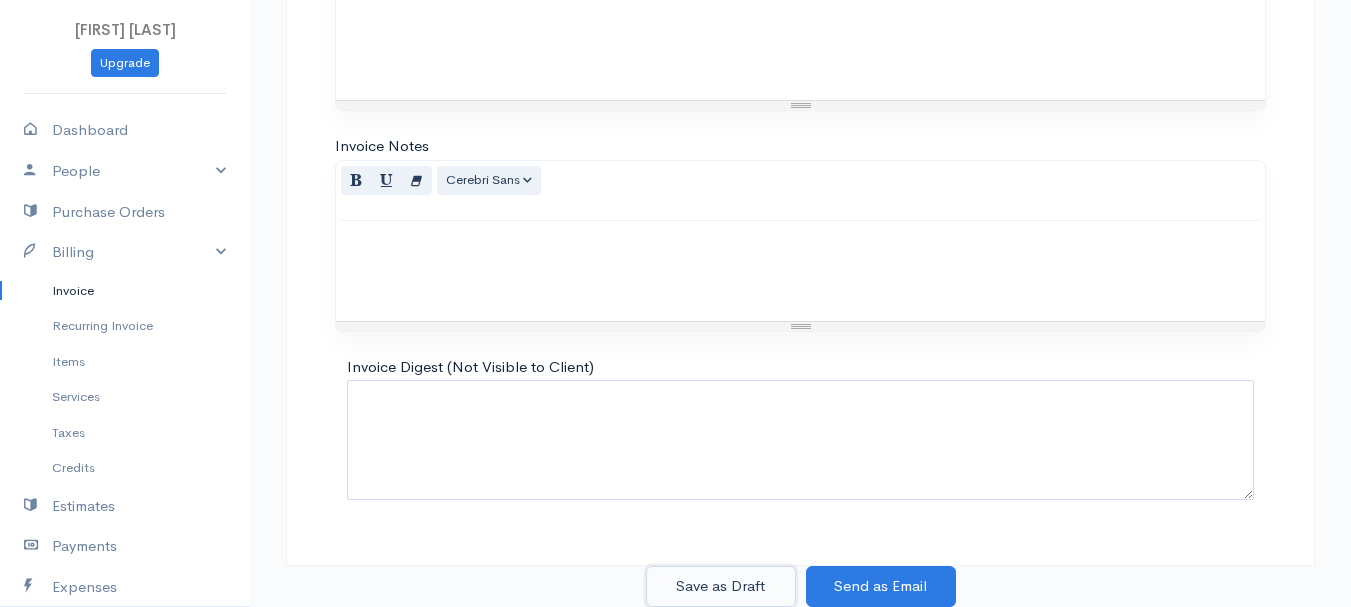 click on "Save as Draft" at bounding box center [721, 586] 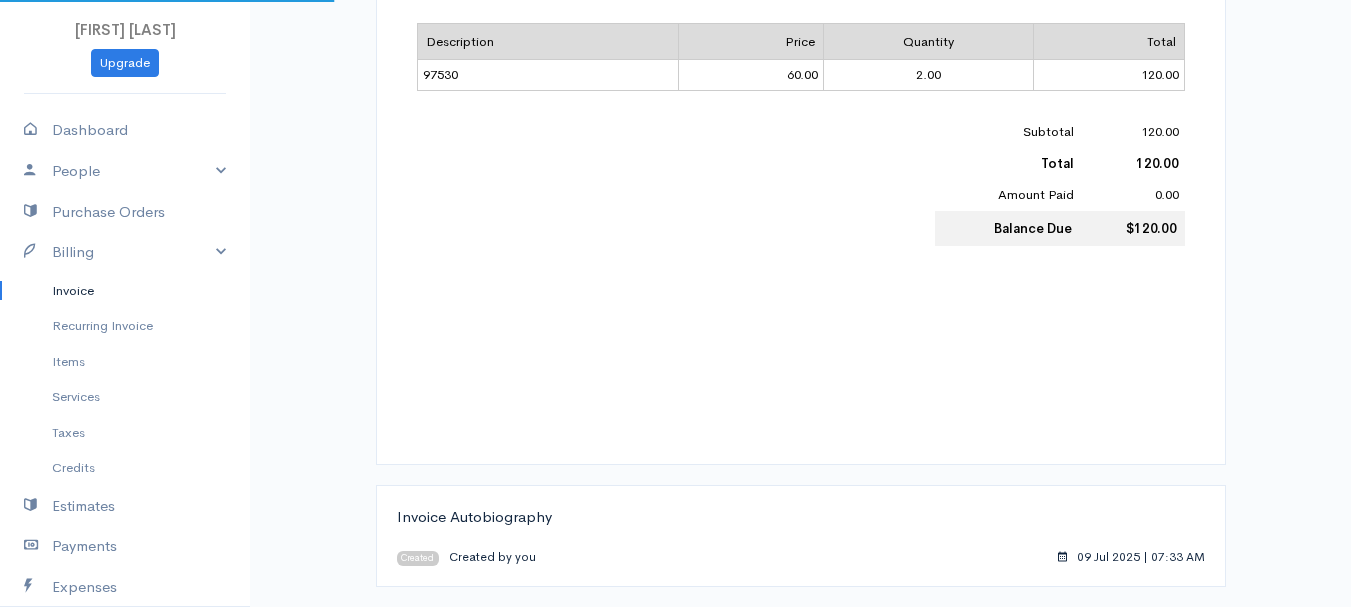 scroll, scrollTop: 0, scrollLeft: 0, axis: both 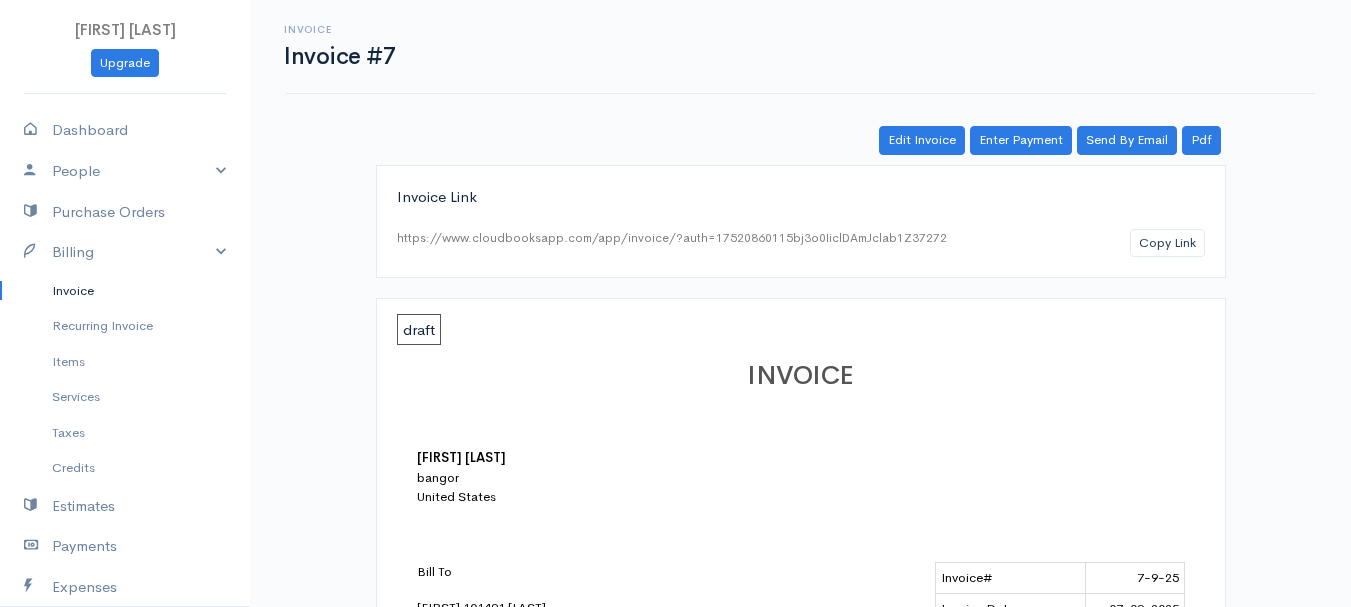 click on "Invoice" at bounding box center [125, 291] 